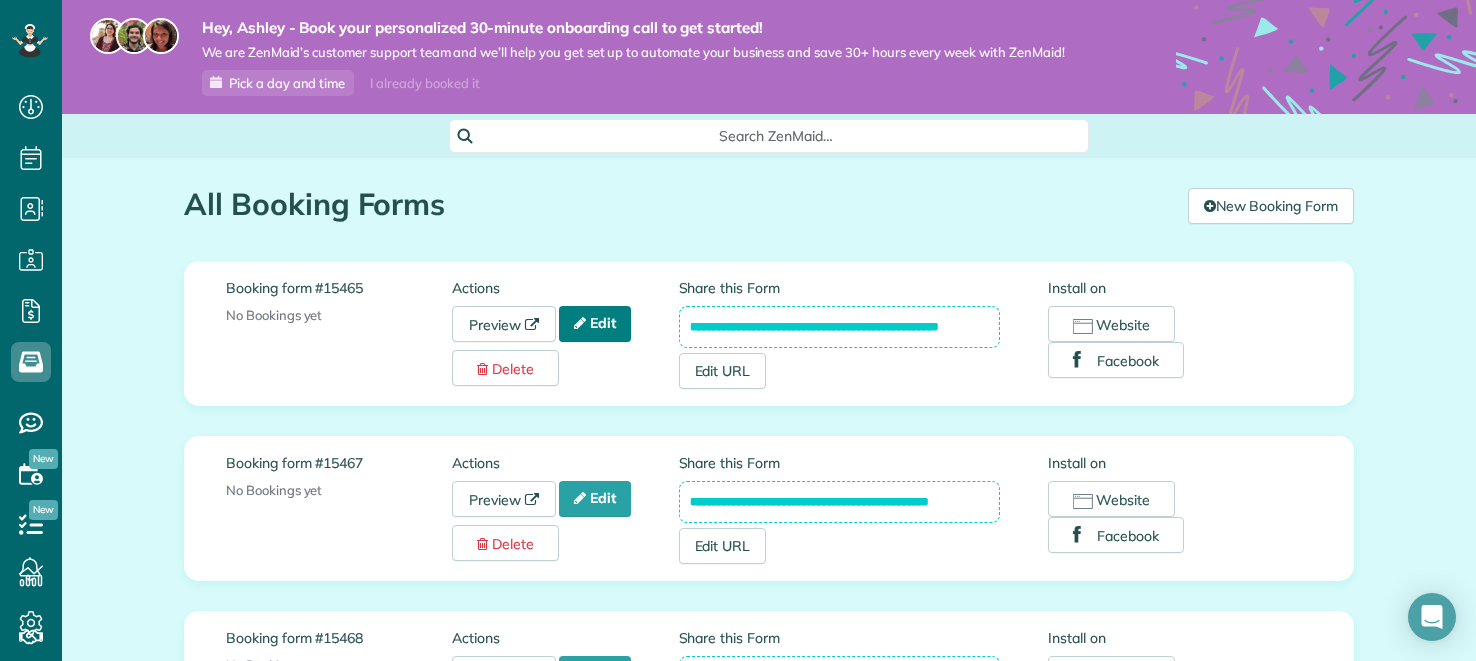 click on "Edit" at bounding box center (595, 324) 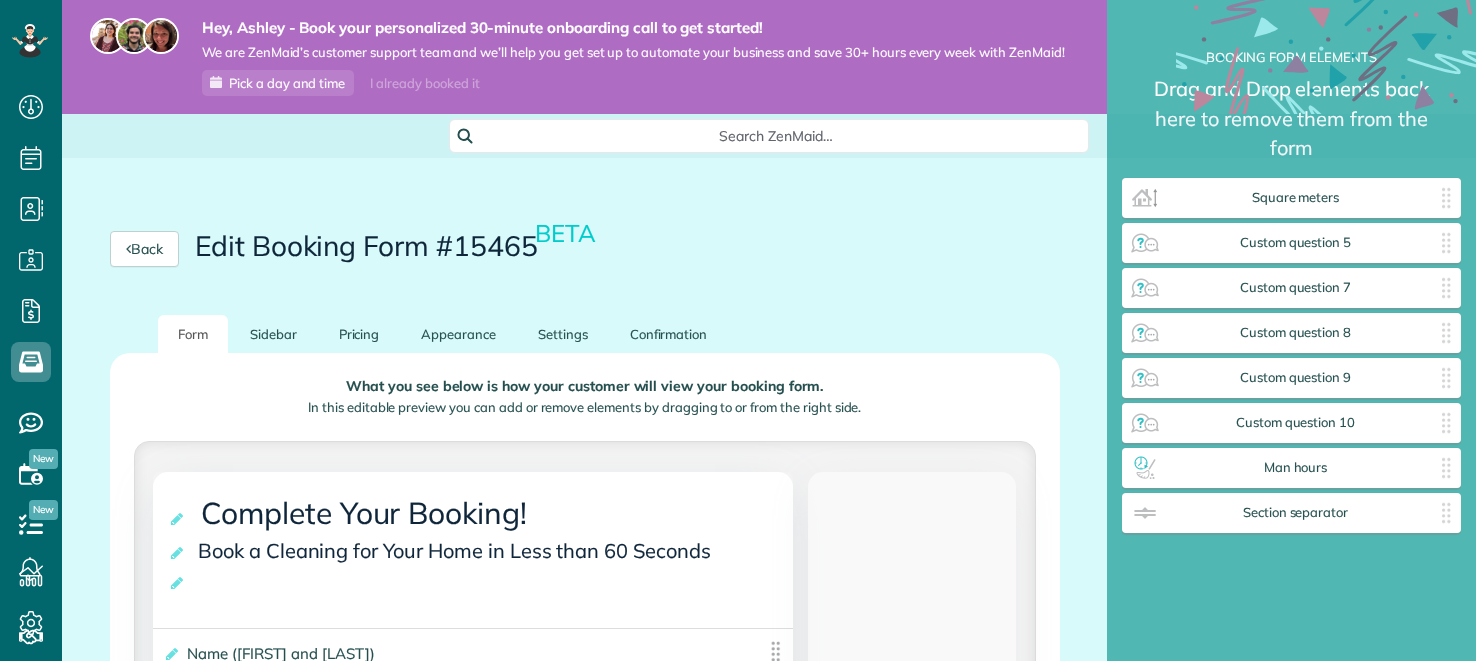 scroll, scrollTop: 0, scrollLeft: 0, axis: both 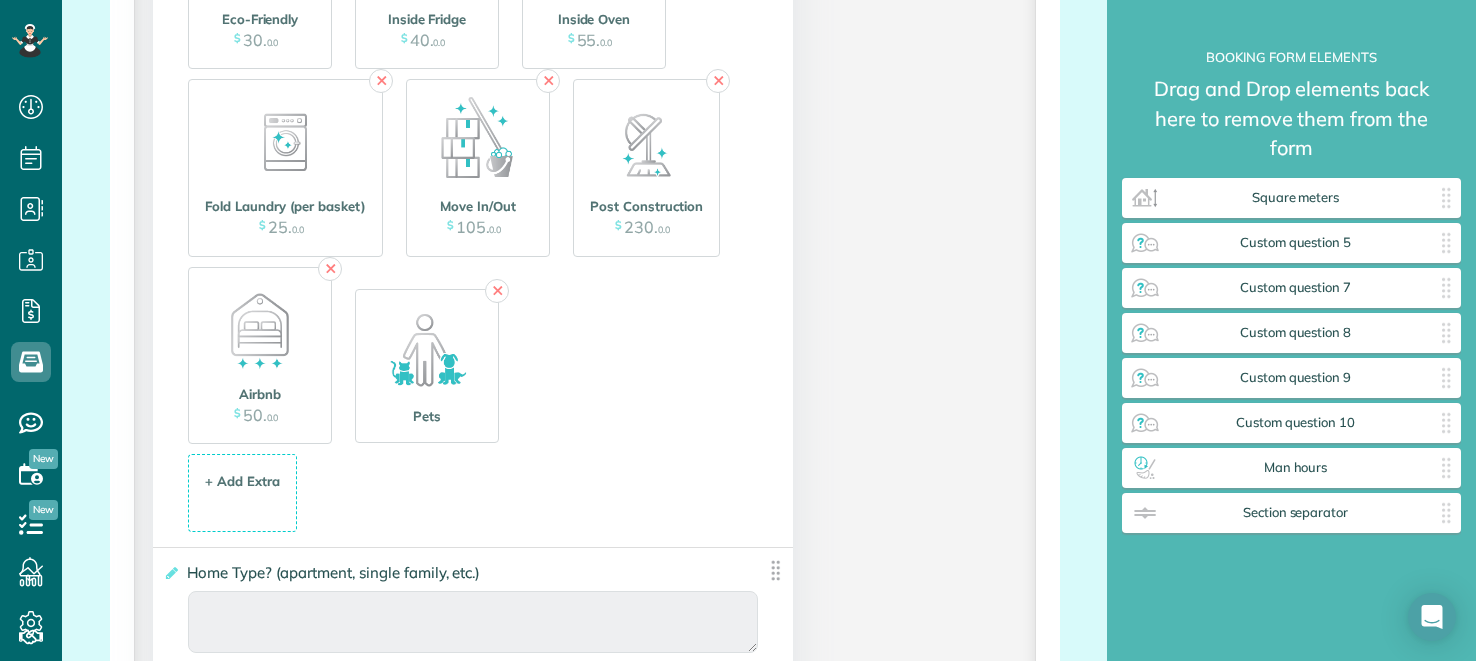click on "**********" at bounding box center [584, 538] 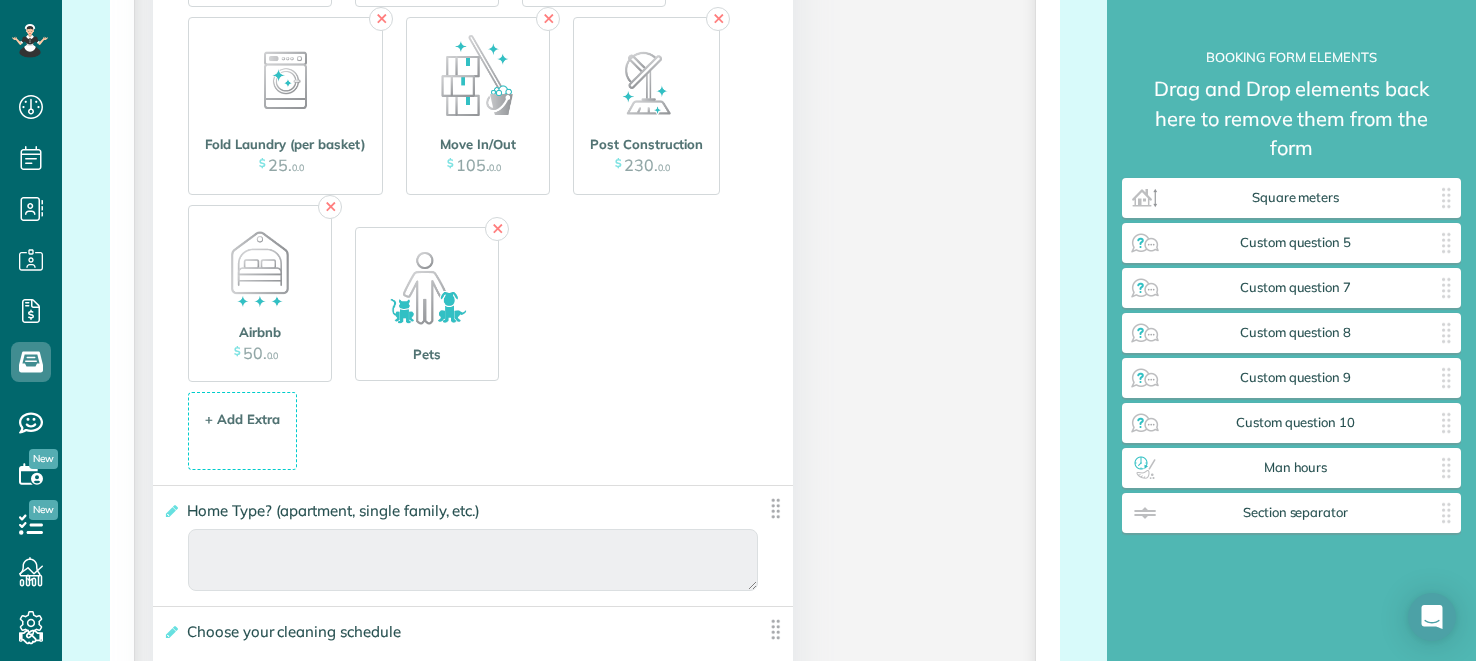 scroll, scrollTop: 2879, scrollLeft: 0, axis: vertical 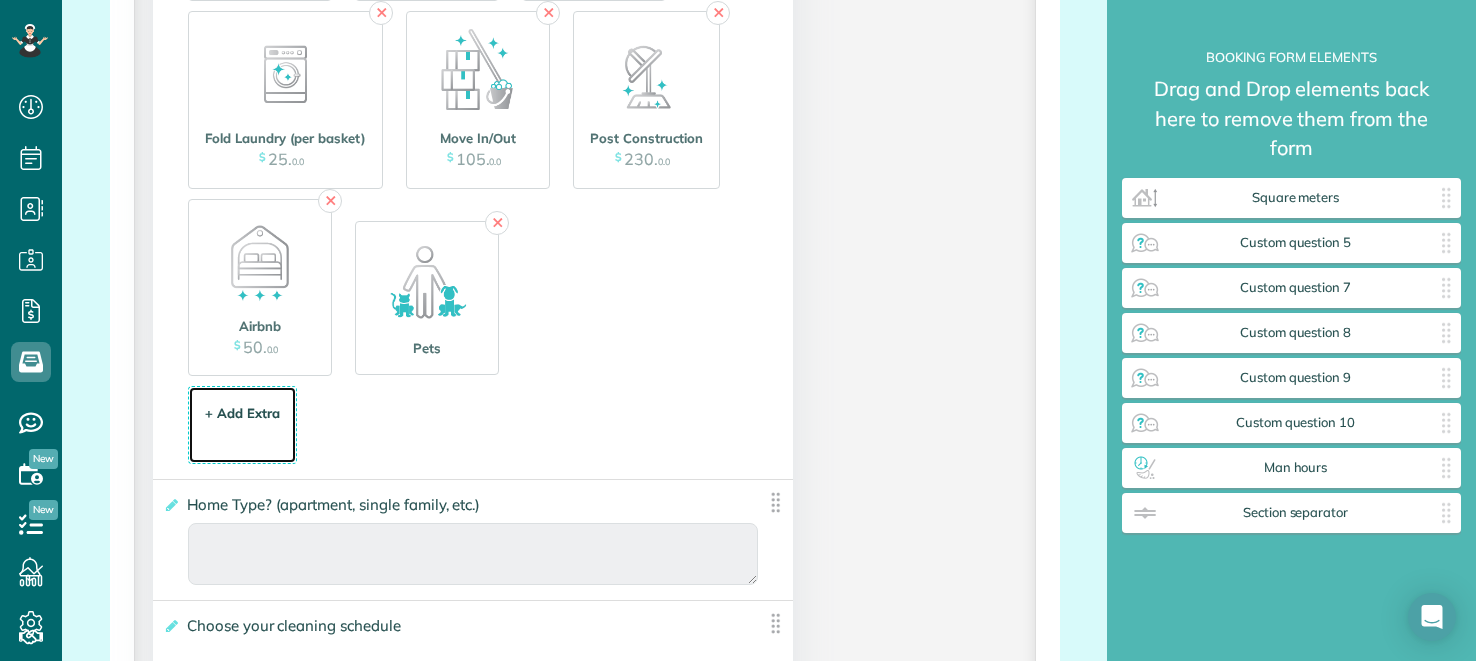 click on "+ Add Extra
$ 34 . 99" at bounding box center (242, 426) 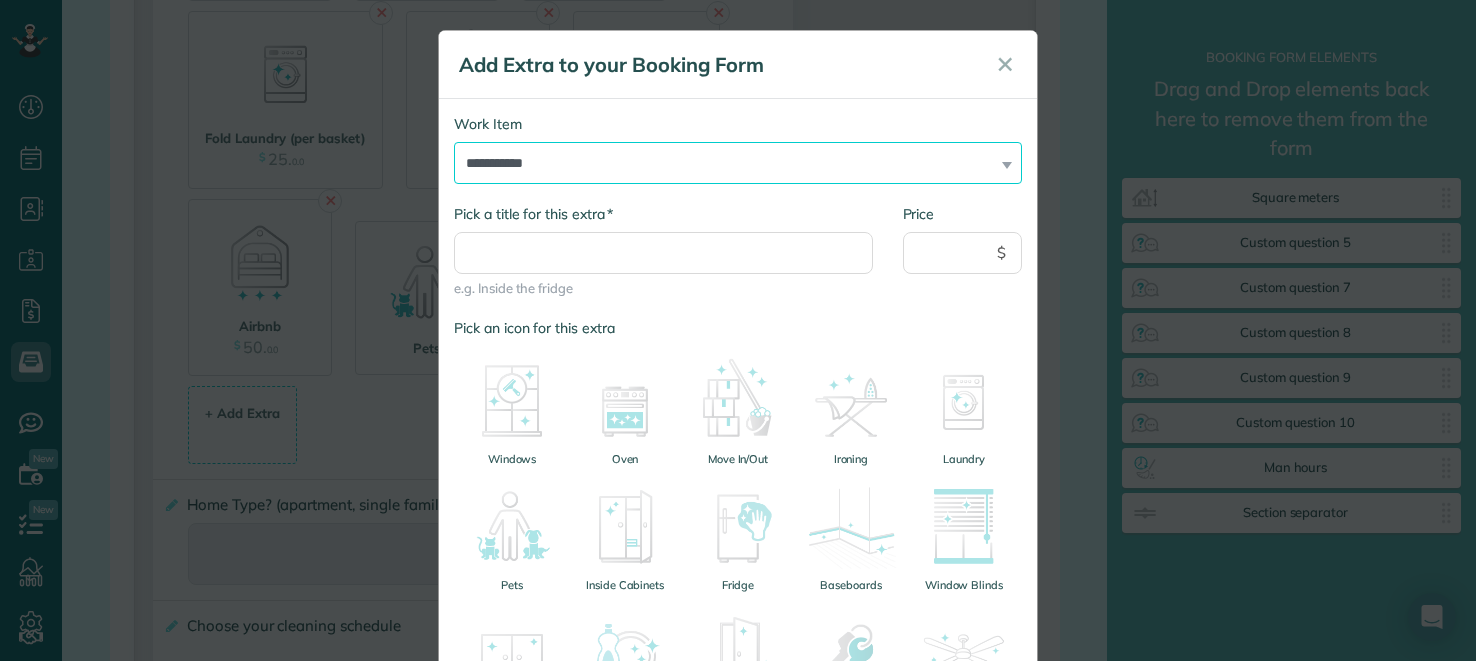 click on "**********" at bounding box center (738, 163) 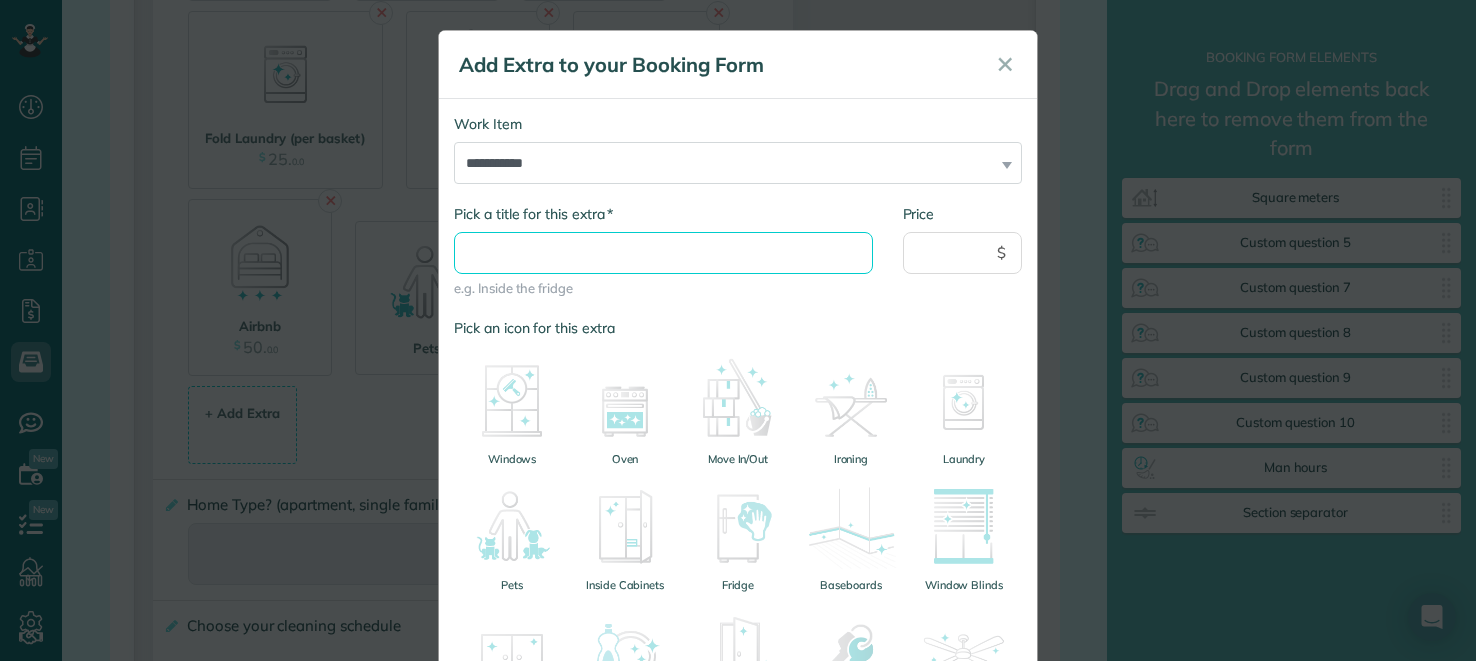 click on "*  Pick a title for this extra" at bounding box center (663, 253) 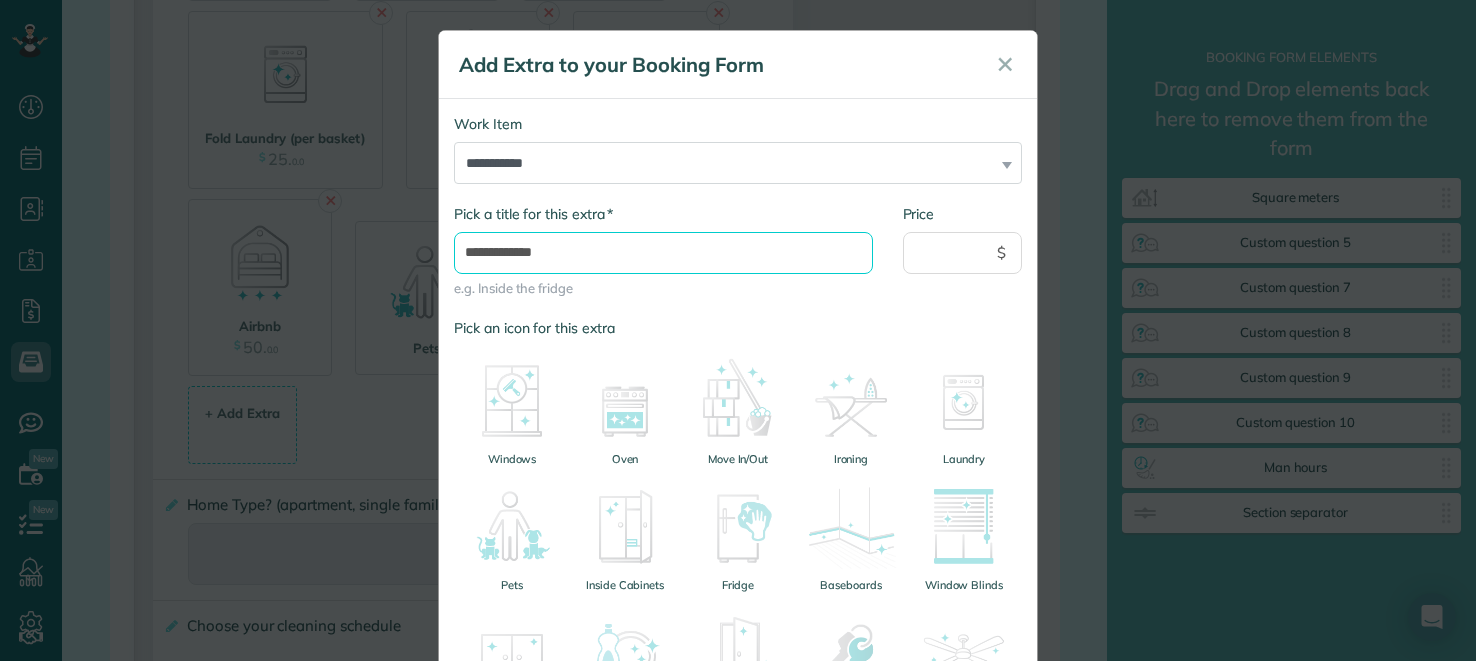 type on "**********" 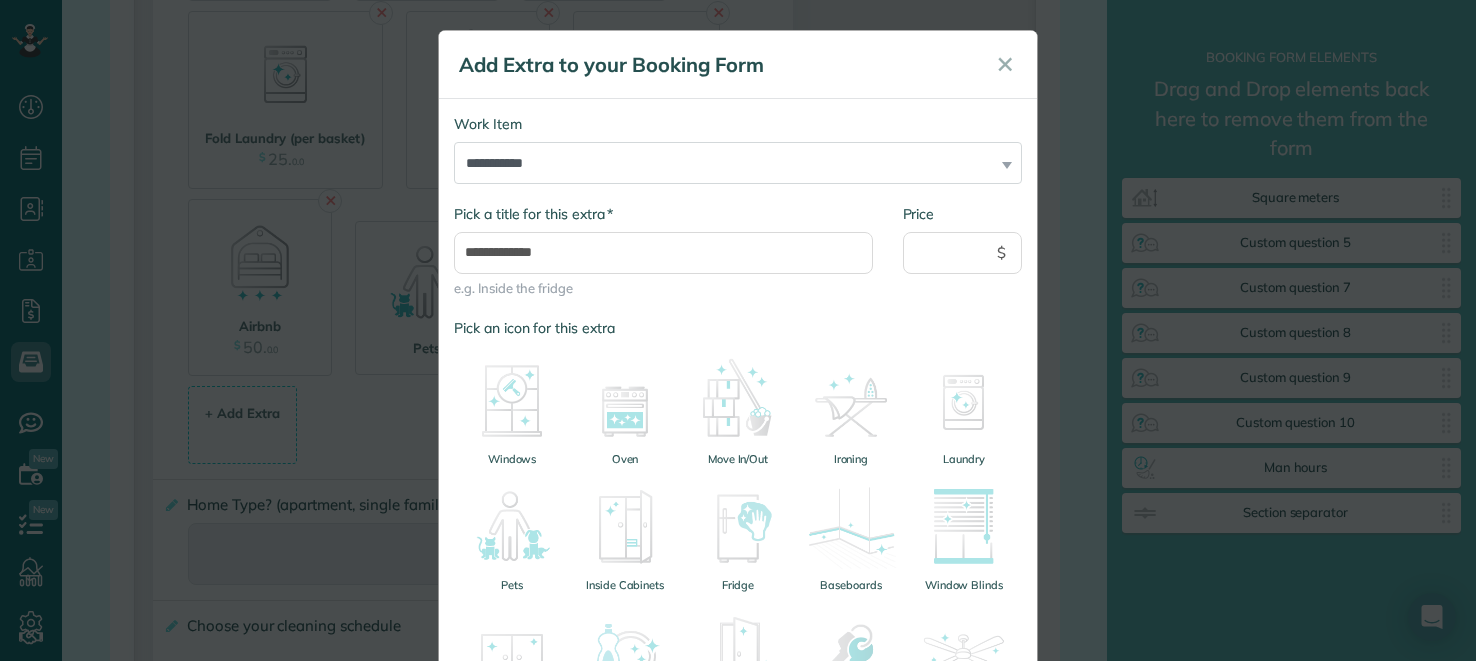 click on "Price" at bounding box center (963, 214) 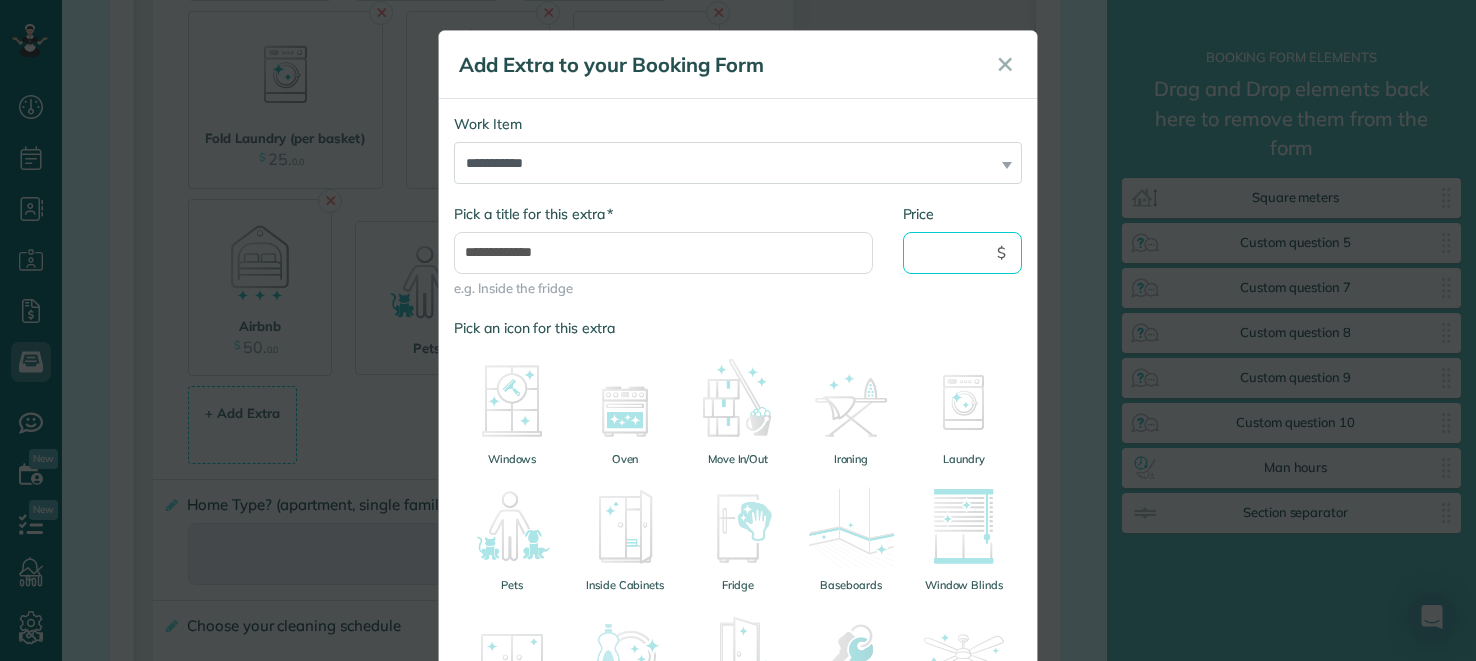 click on "Price" at bounding box center (963, 253) 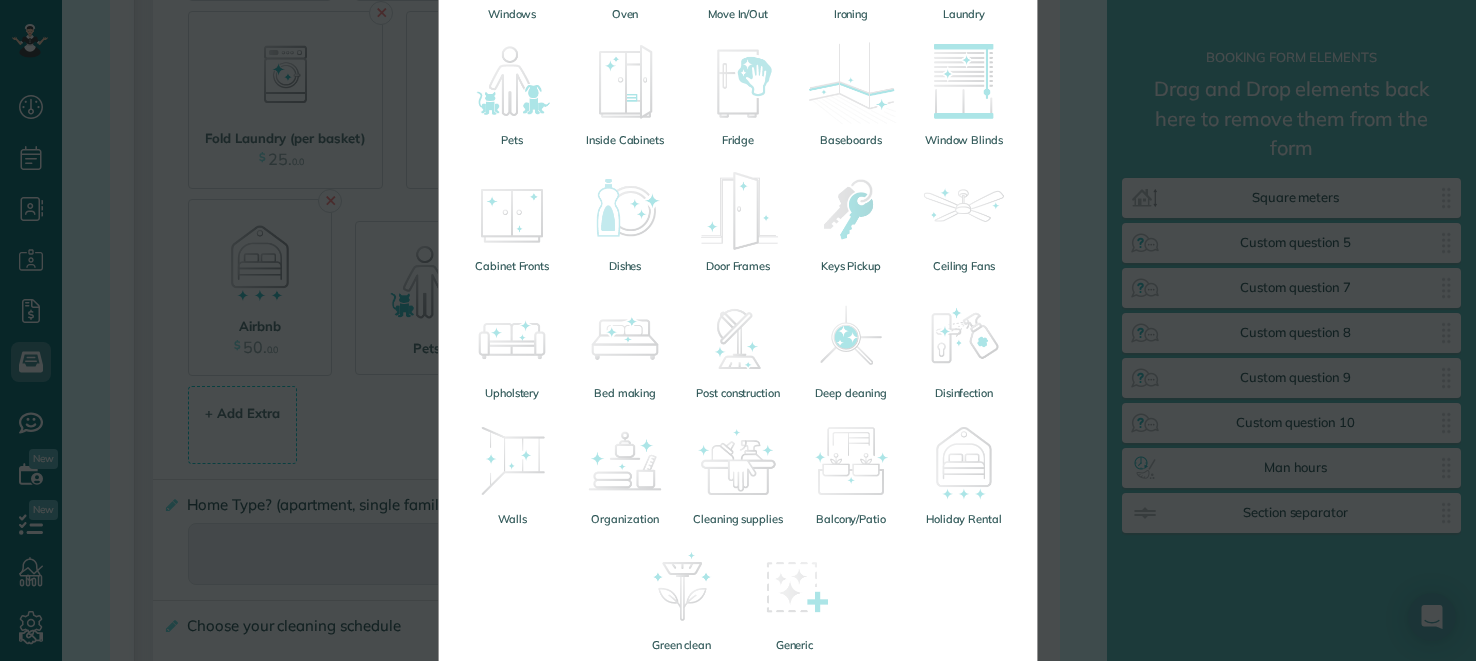 scroll, scrollTop: 444, scrollLeft: 0, axis: vertical 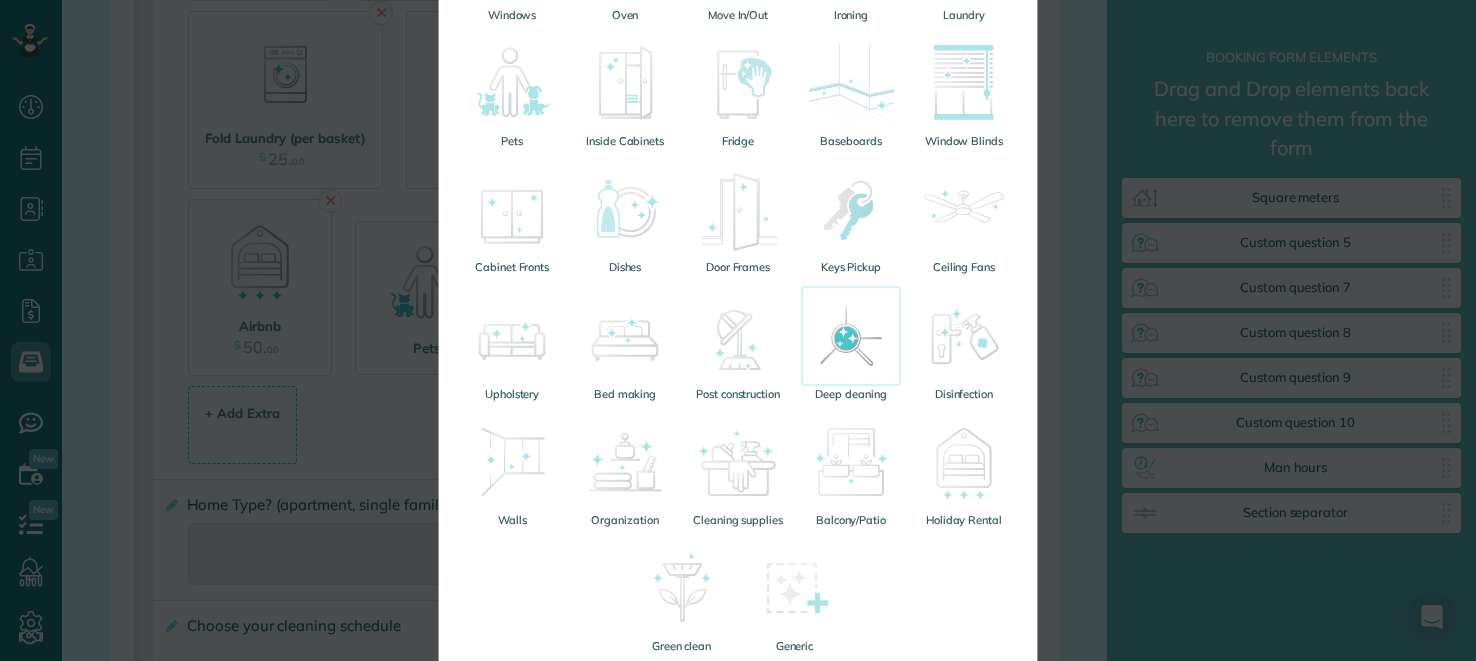 type on "**" 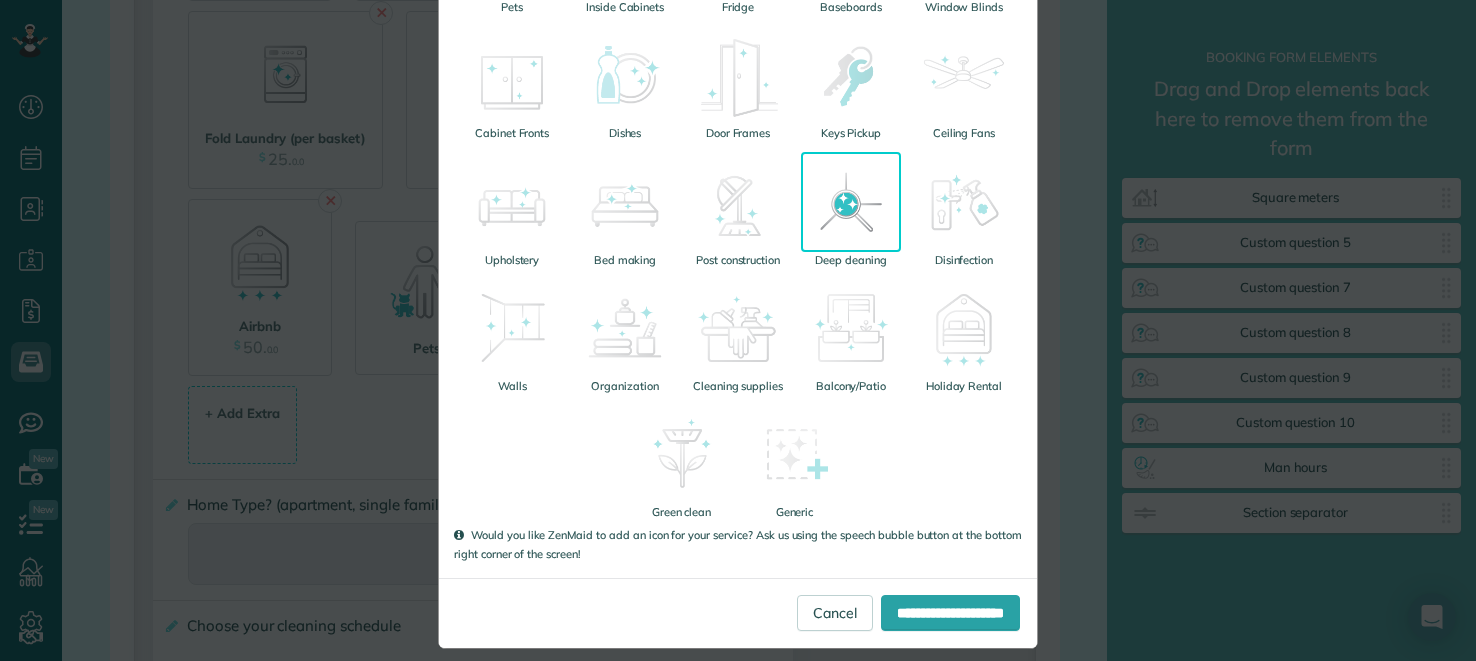 scroll, scrollTop: 595, scrollLeft: 0, axis: vertical 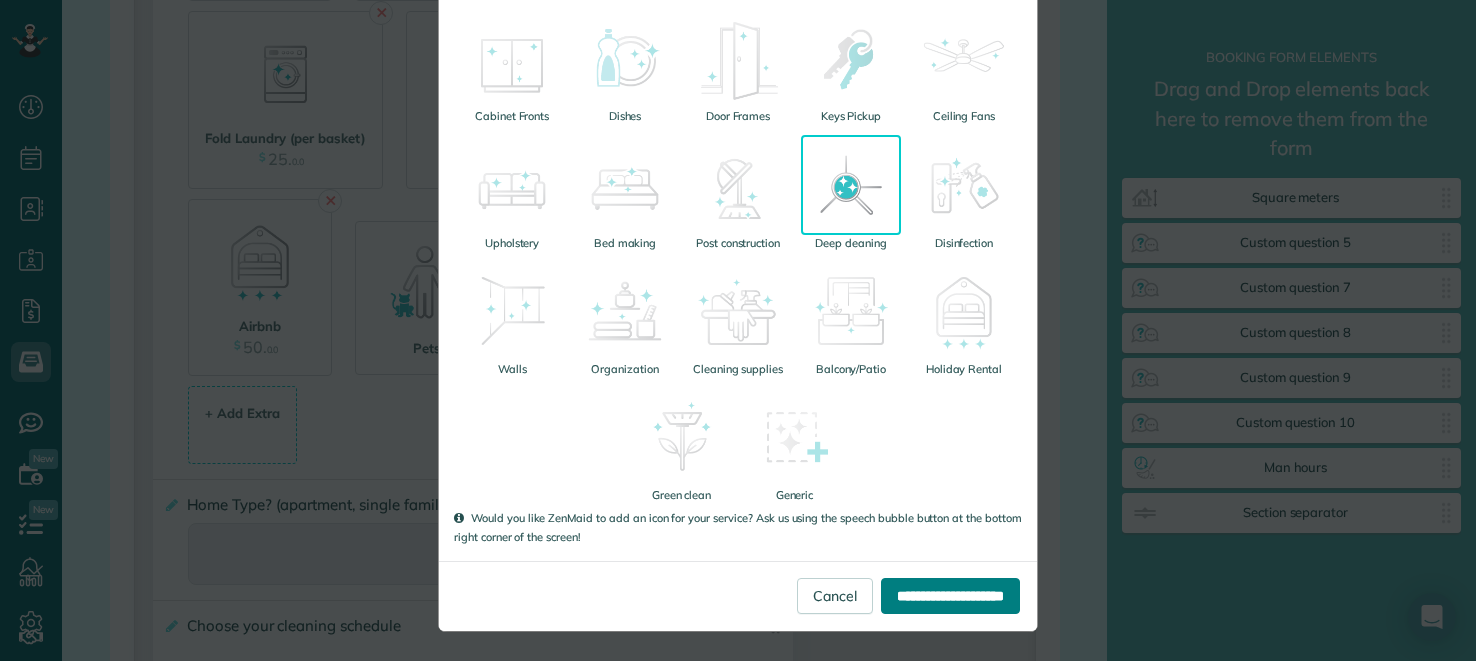 click on "**********" at bounding box center [950, 596] 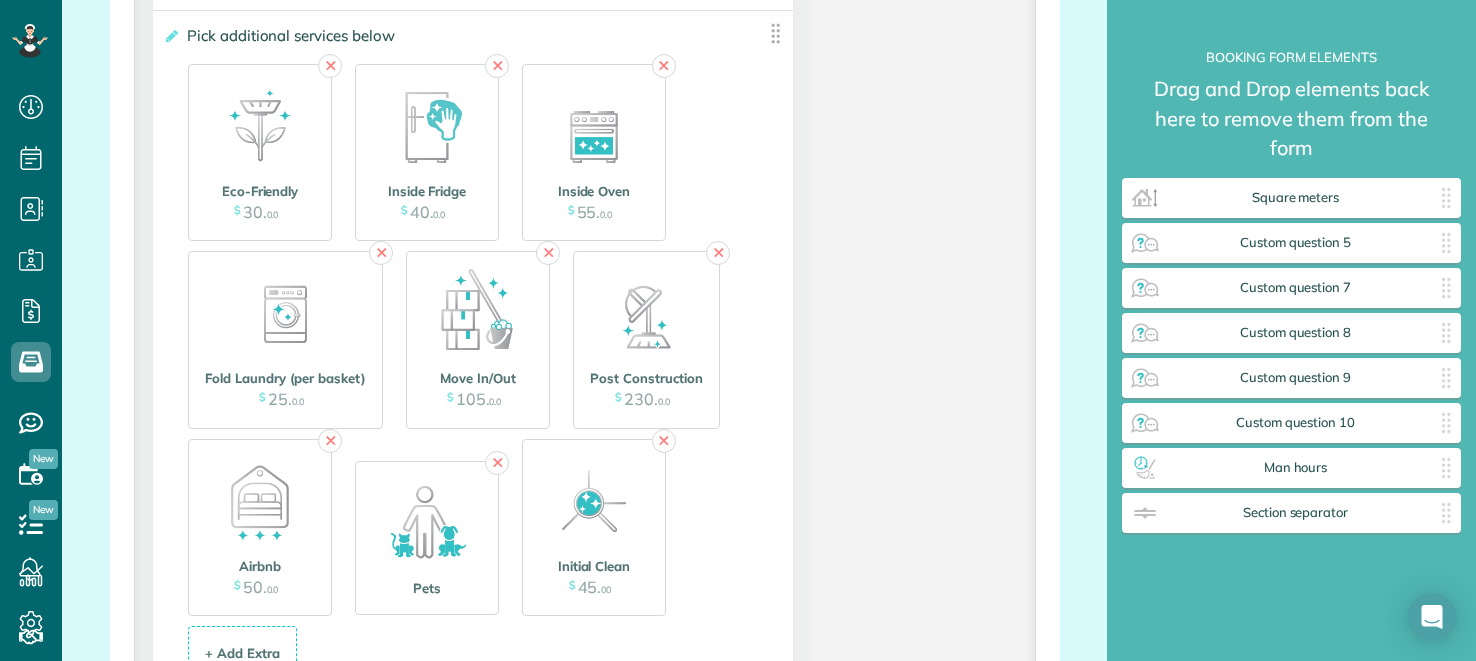scroll, scrollTop: 2636, scrollLeft: 0, axis: vertical 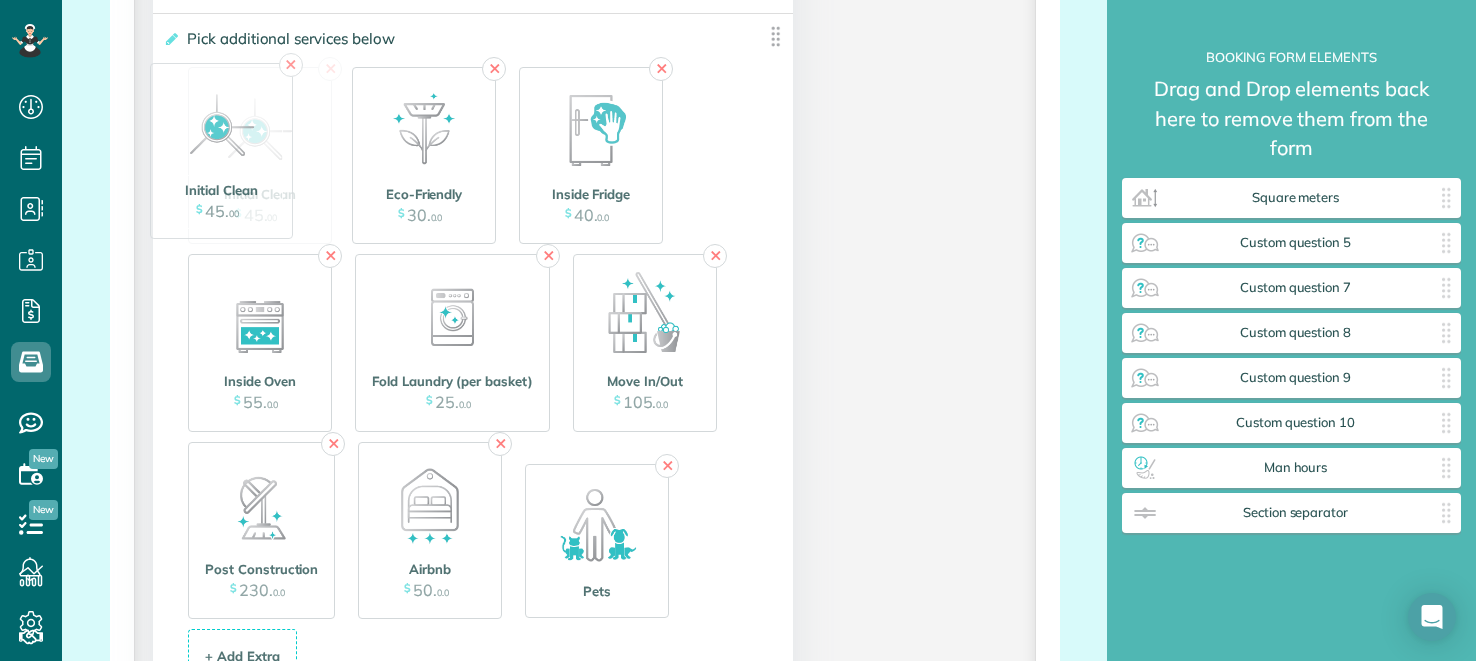 drag, startPoint x: 590, startPoint y: 539, endPoint x: 216, endPoint y: 153, distance: 537.46814 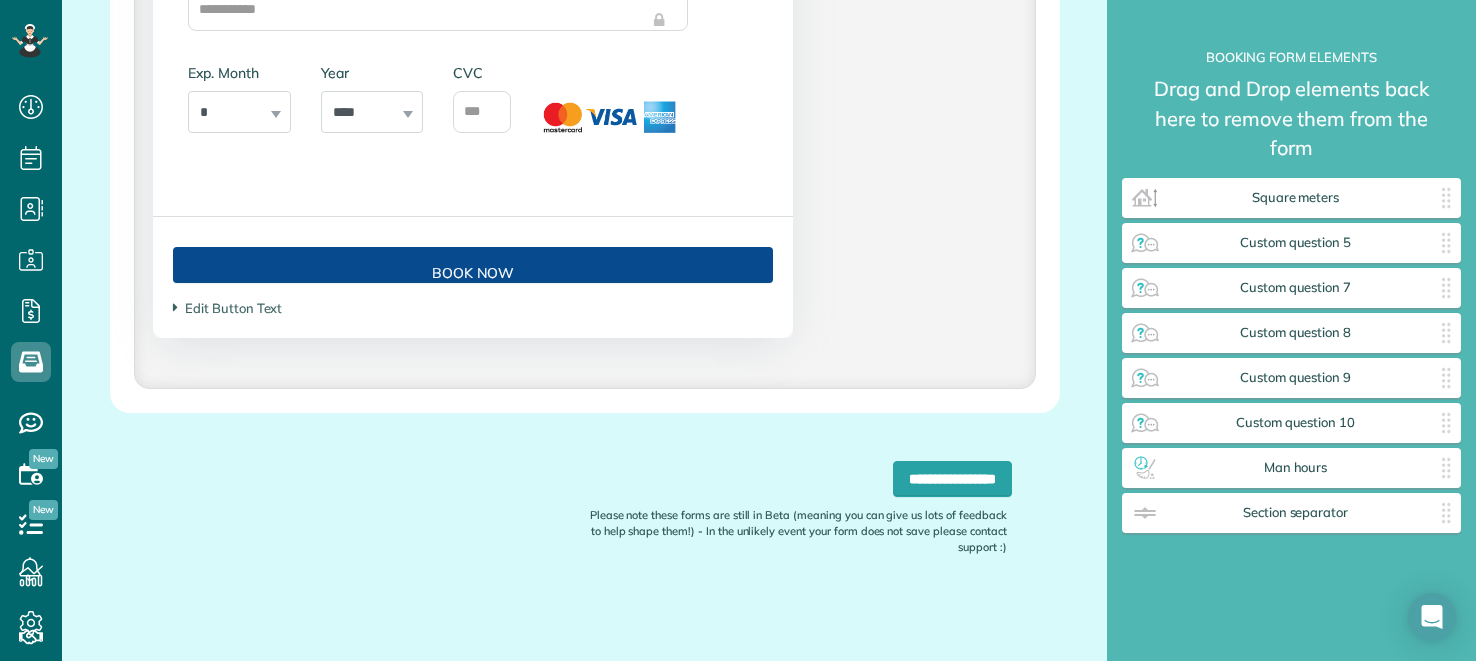 scroll, scrollTop: 5890, scrollLeft: 0, axis: vertical 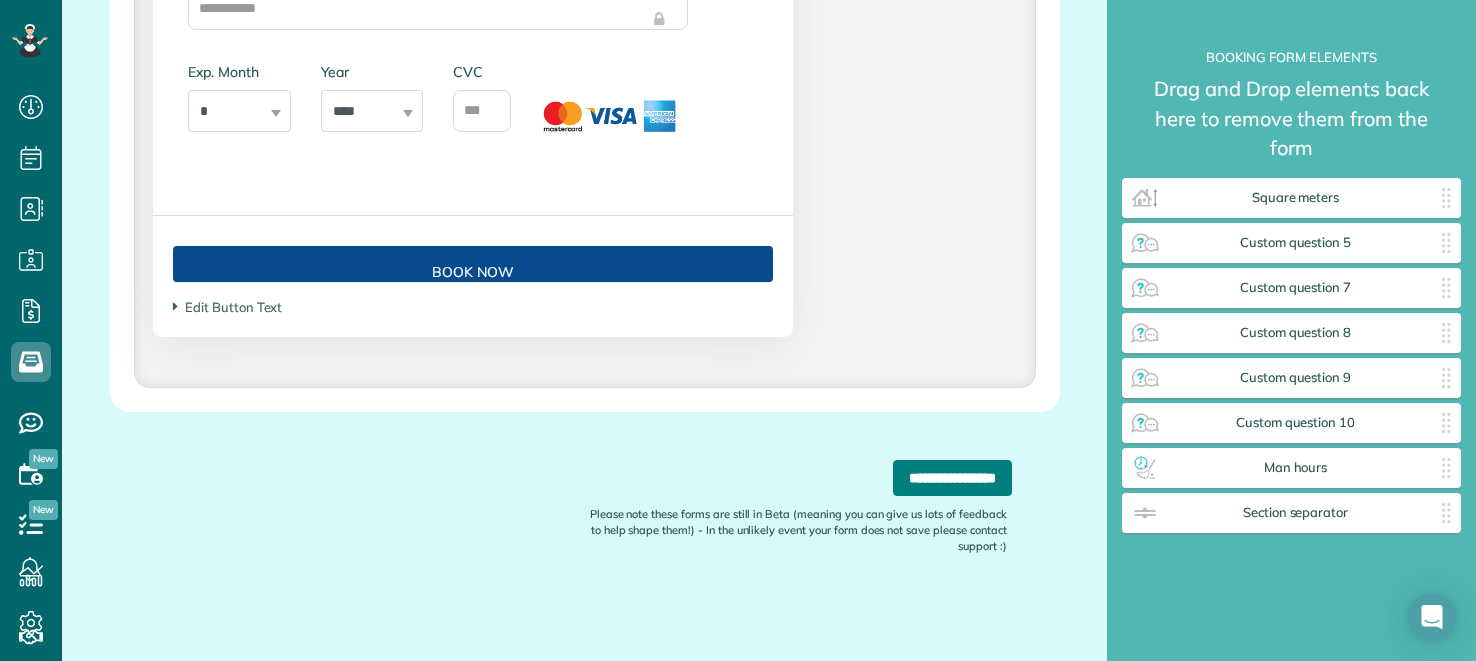 click on "**********" at bounding box center [952, 478] 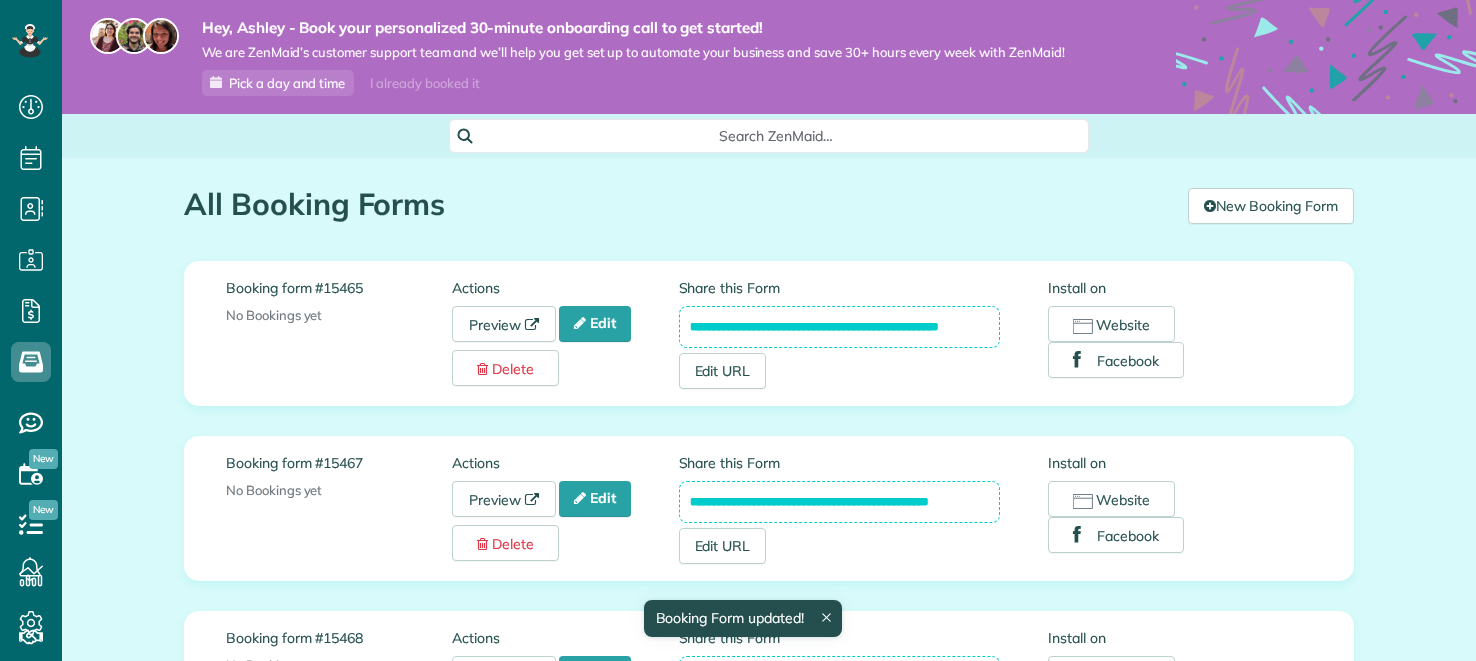 scroll, scrollTop: 0, scrollLeft: 0, axis: both 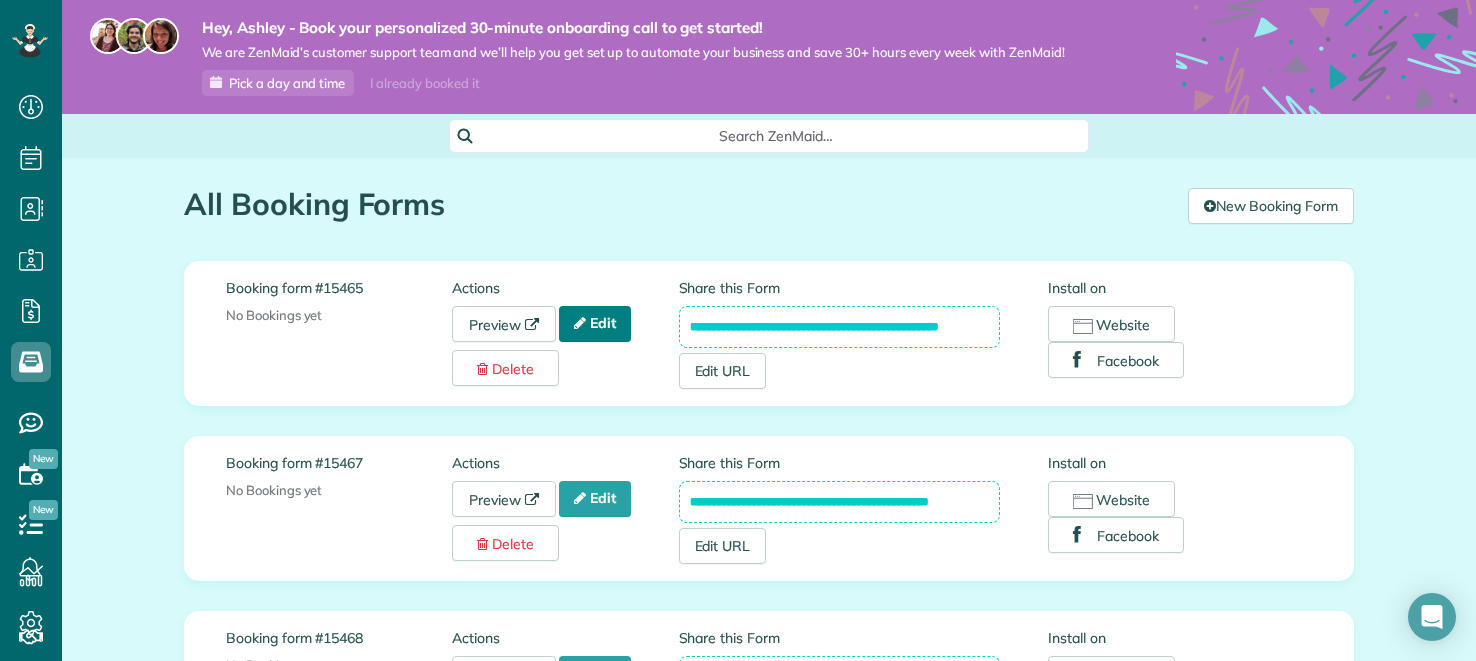click on "Edit" at bounding box center (595, 324) 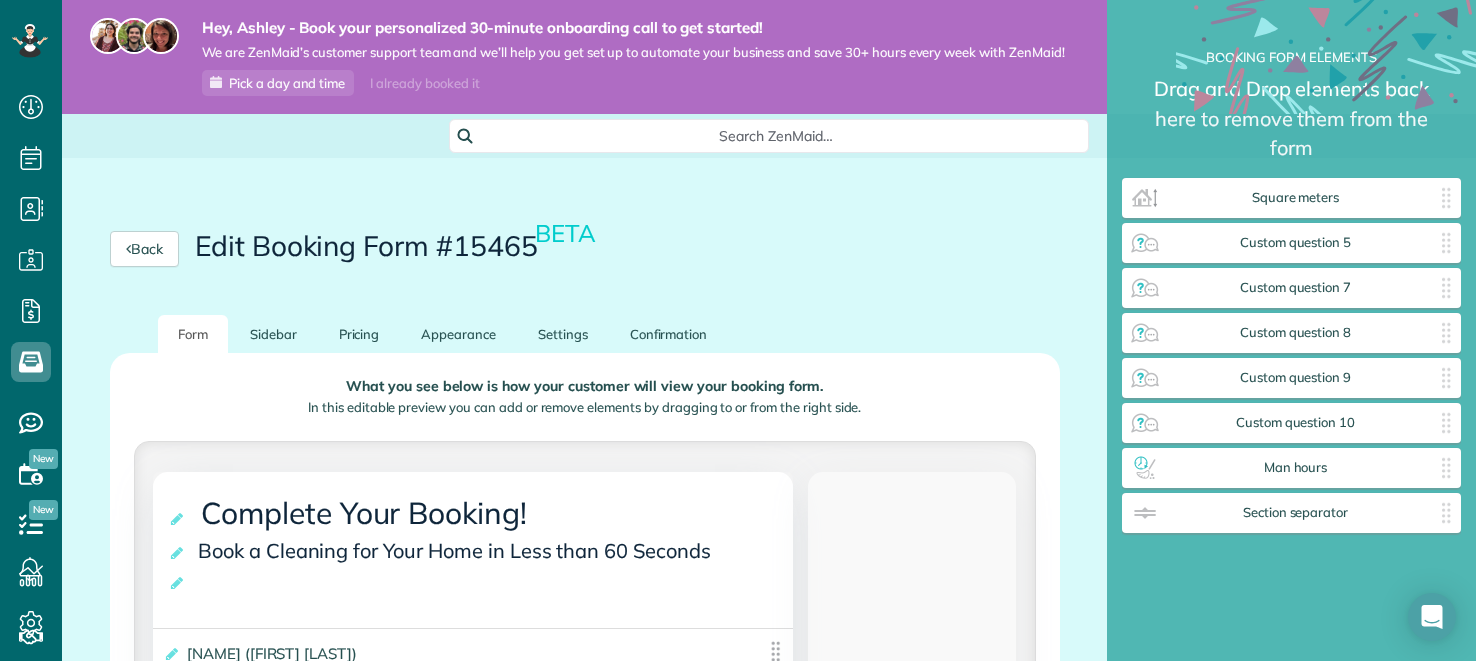 scroll, scrollTop: 0, scrollLeft: 0, axis: both 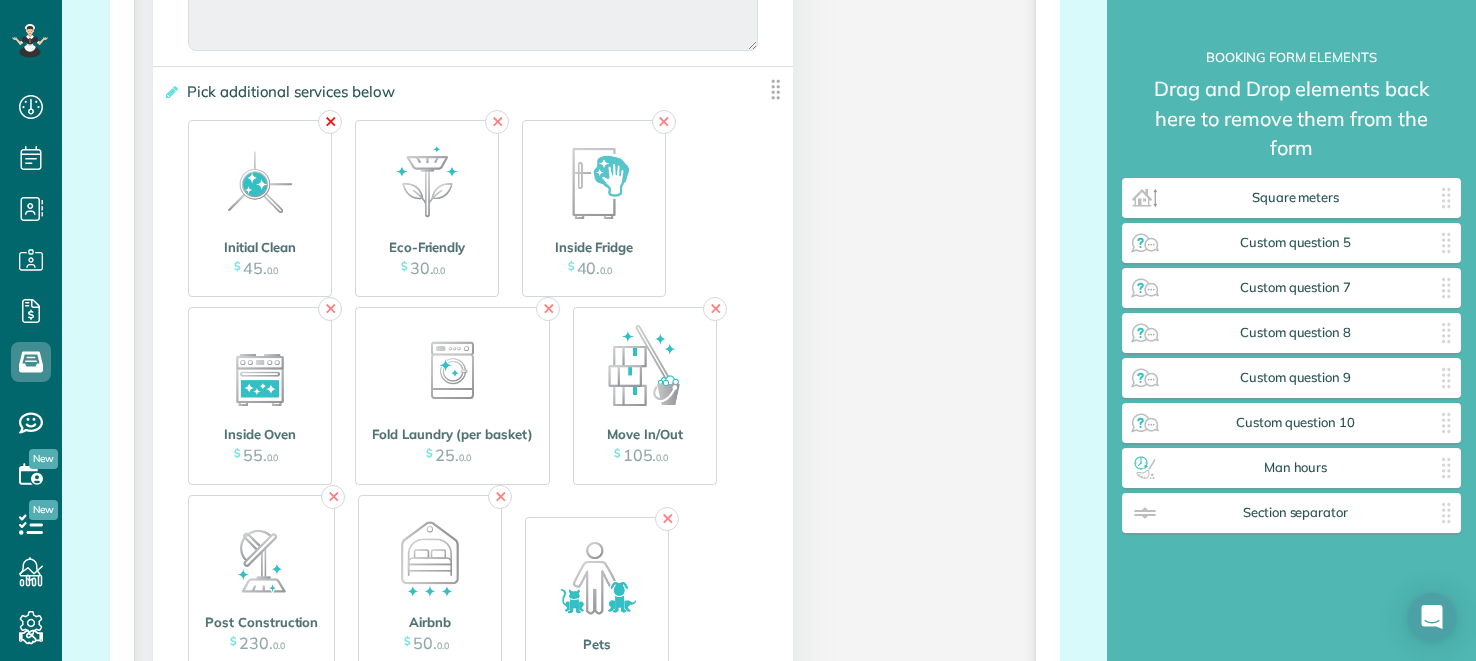 click on "✕" at bounding box center (330, 122) 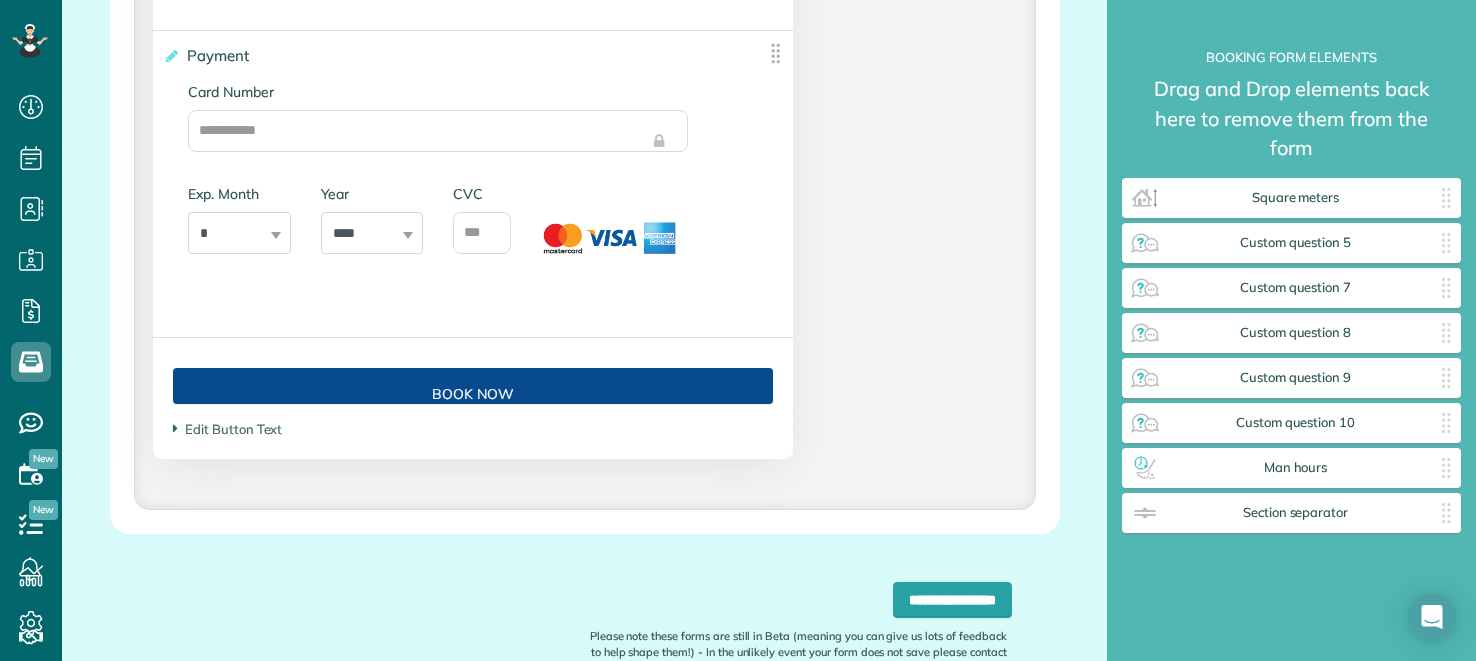 scroll, scrollTop: 5890, scrollLeft: 0, axis: vertical 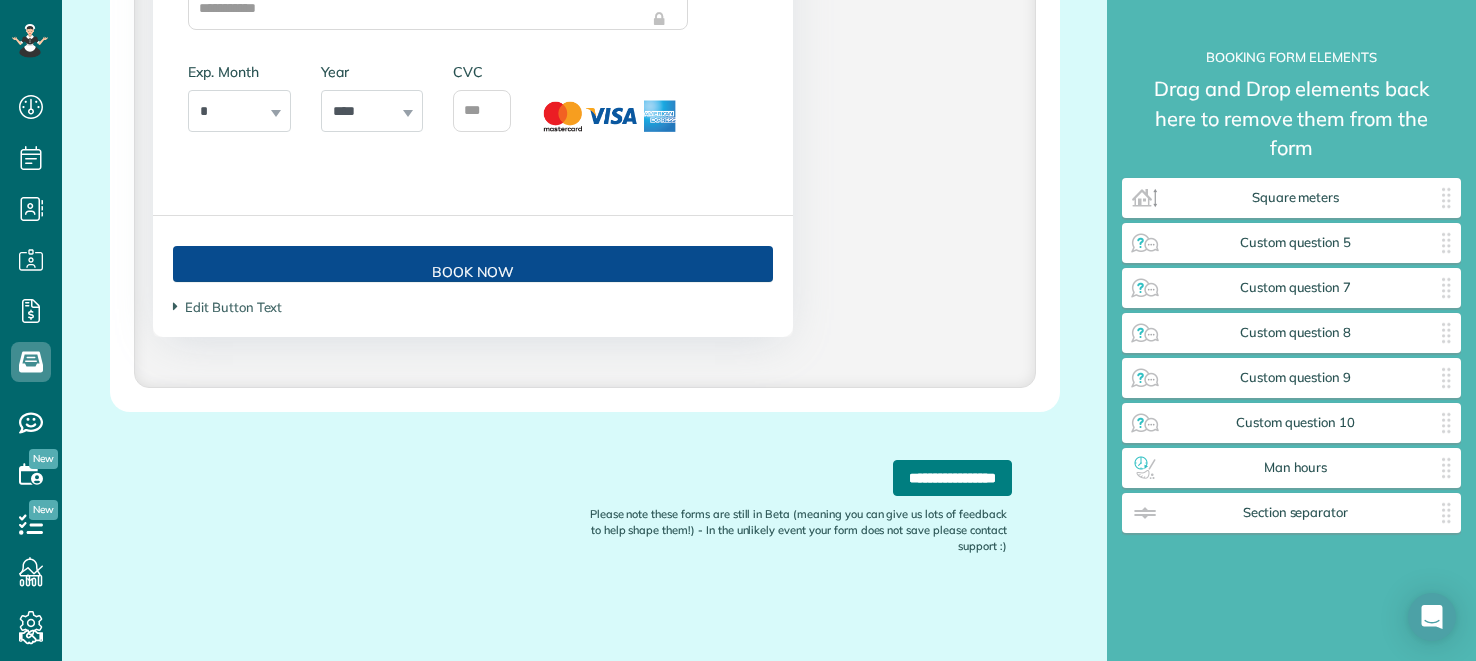 click on "**********" at bounding box center (952, 478) 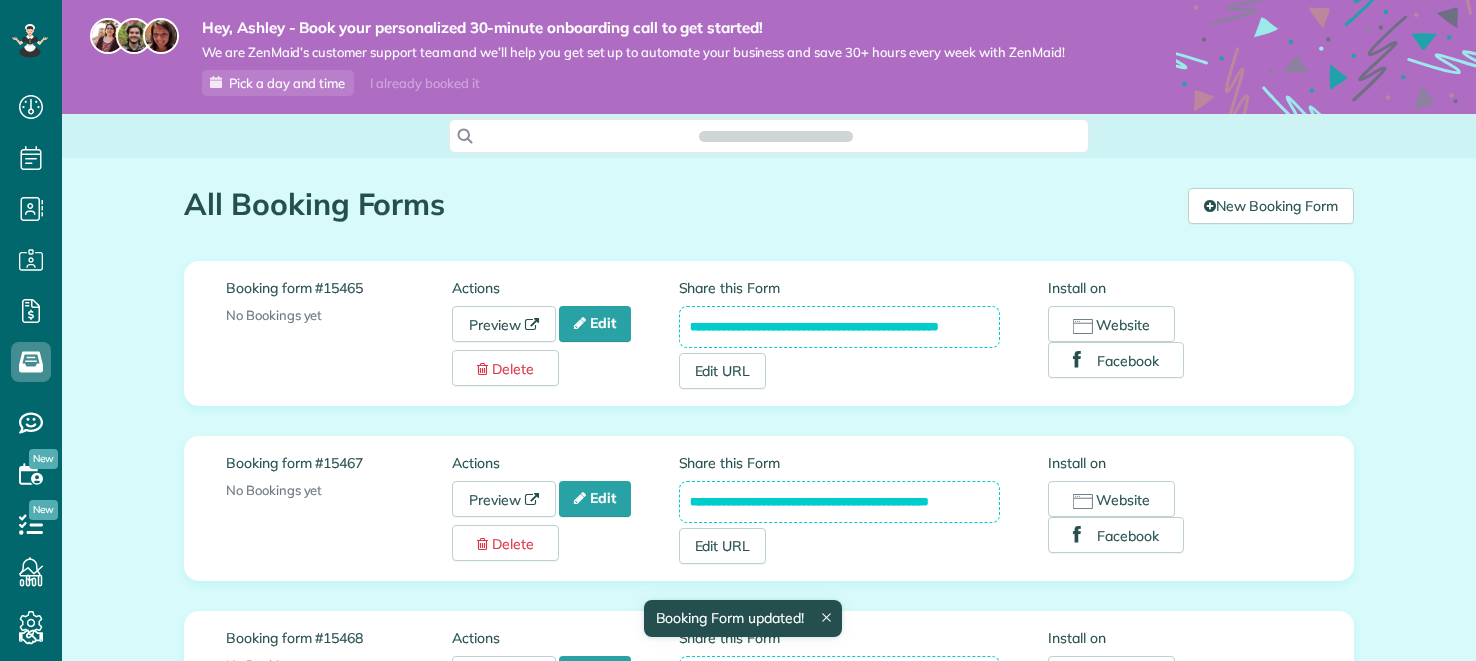 scroll, scrollTop: 0, scrollLeft: 0, axis: both 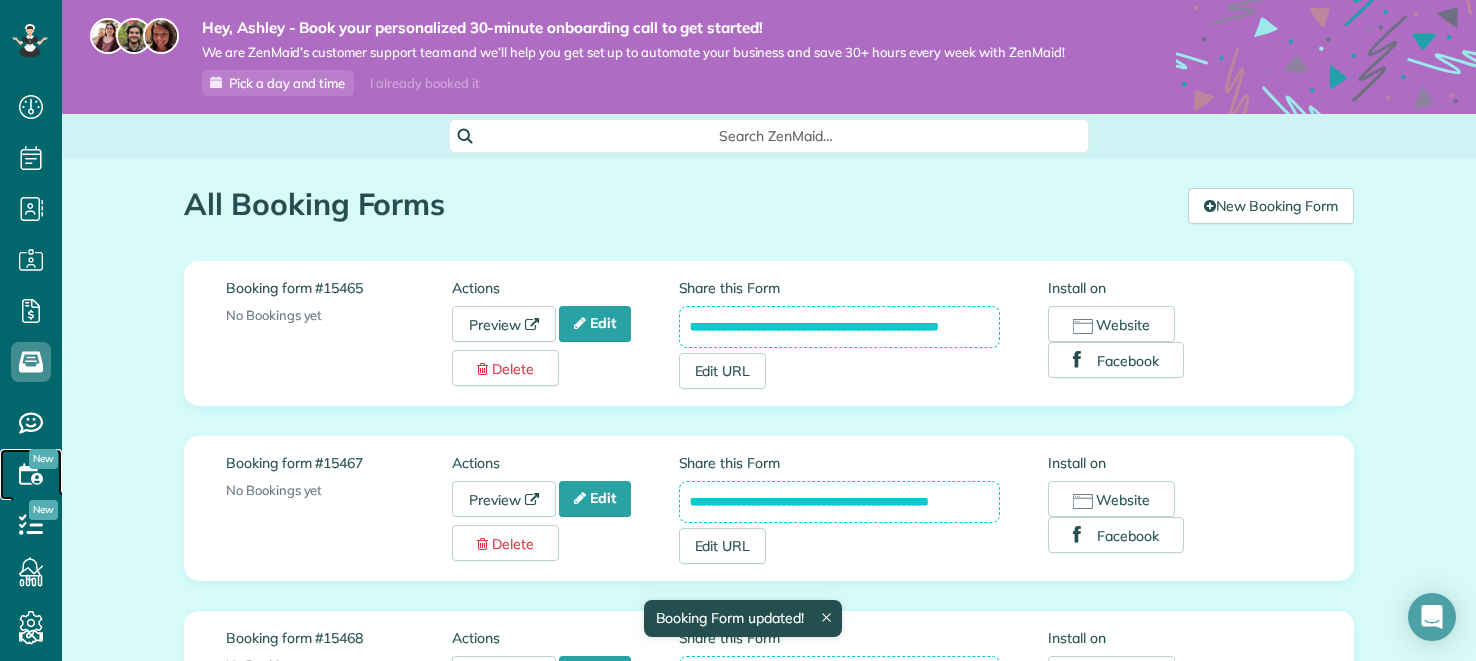 click 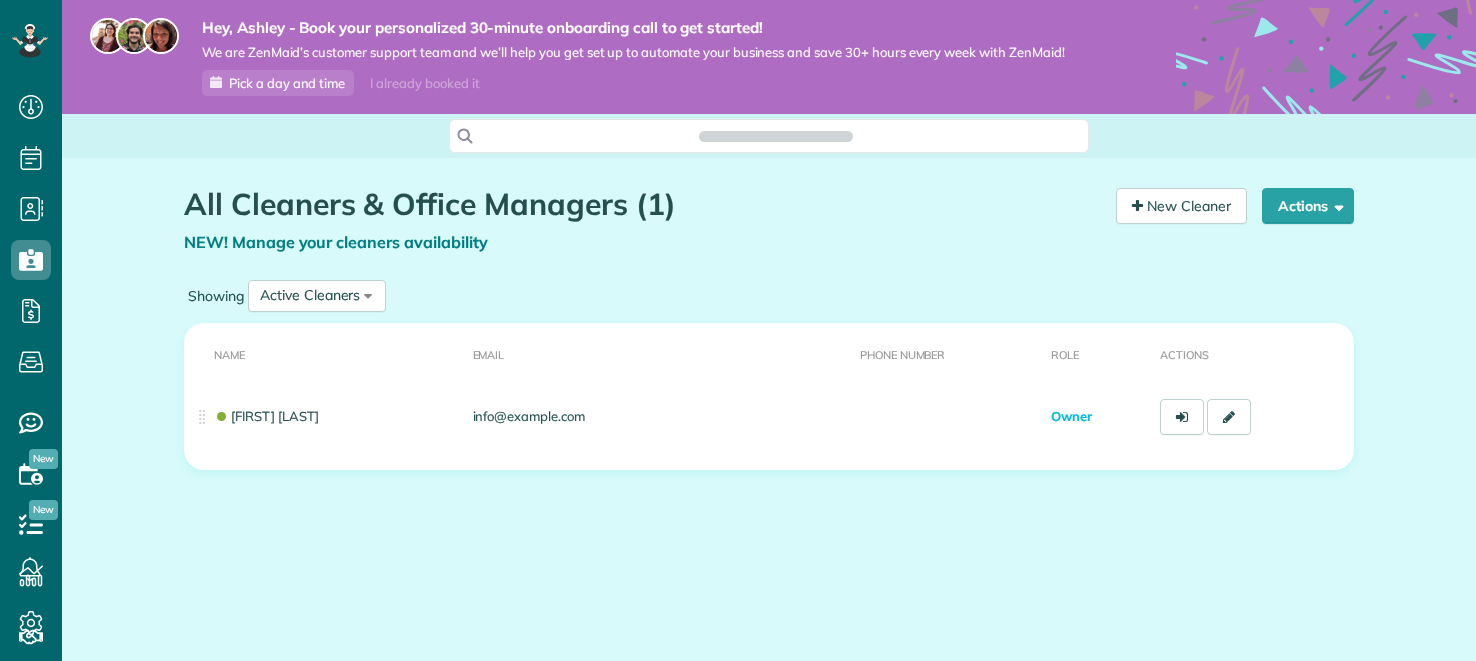 scroll, scrollTop: 0, scrollLeft: 0, axis: both 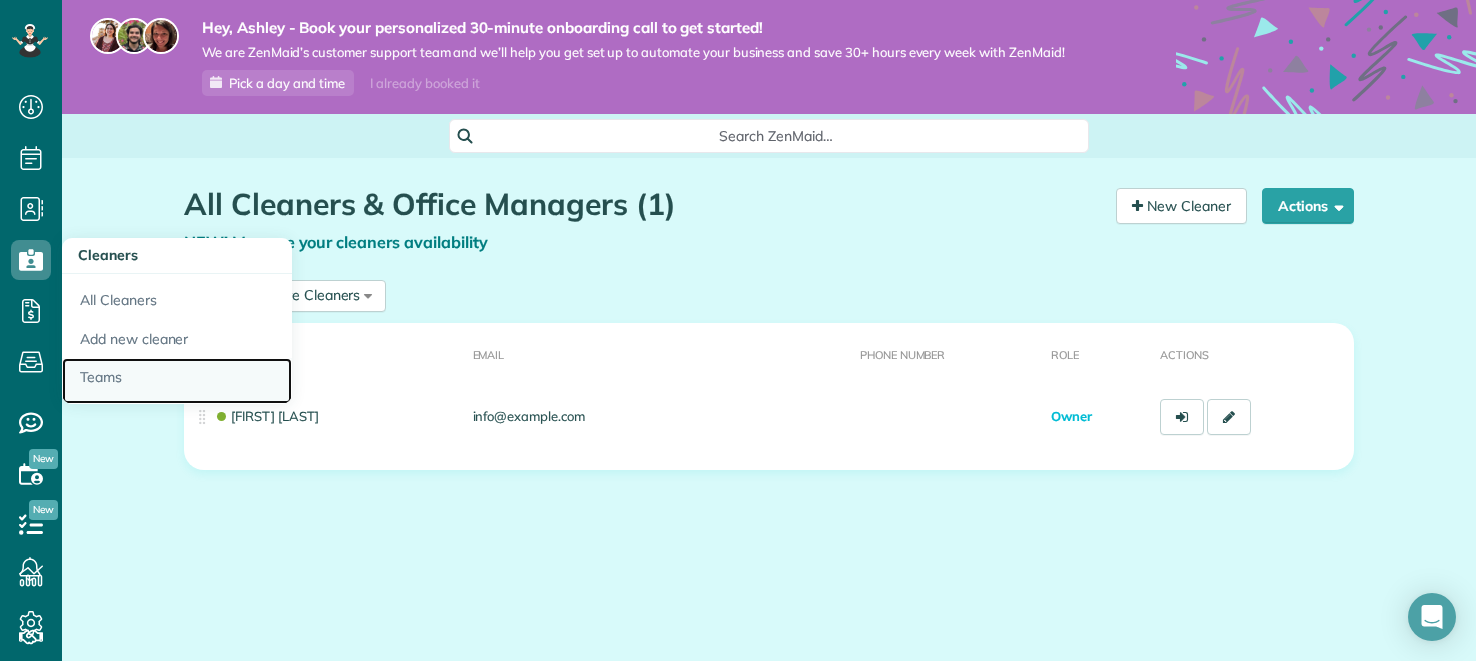 click on "Teams" at bounding box center (177, 381) 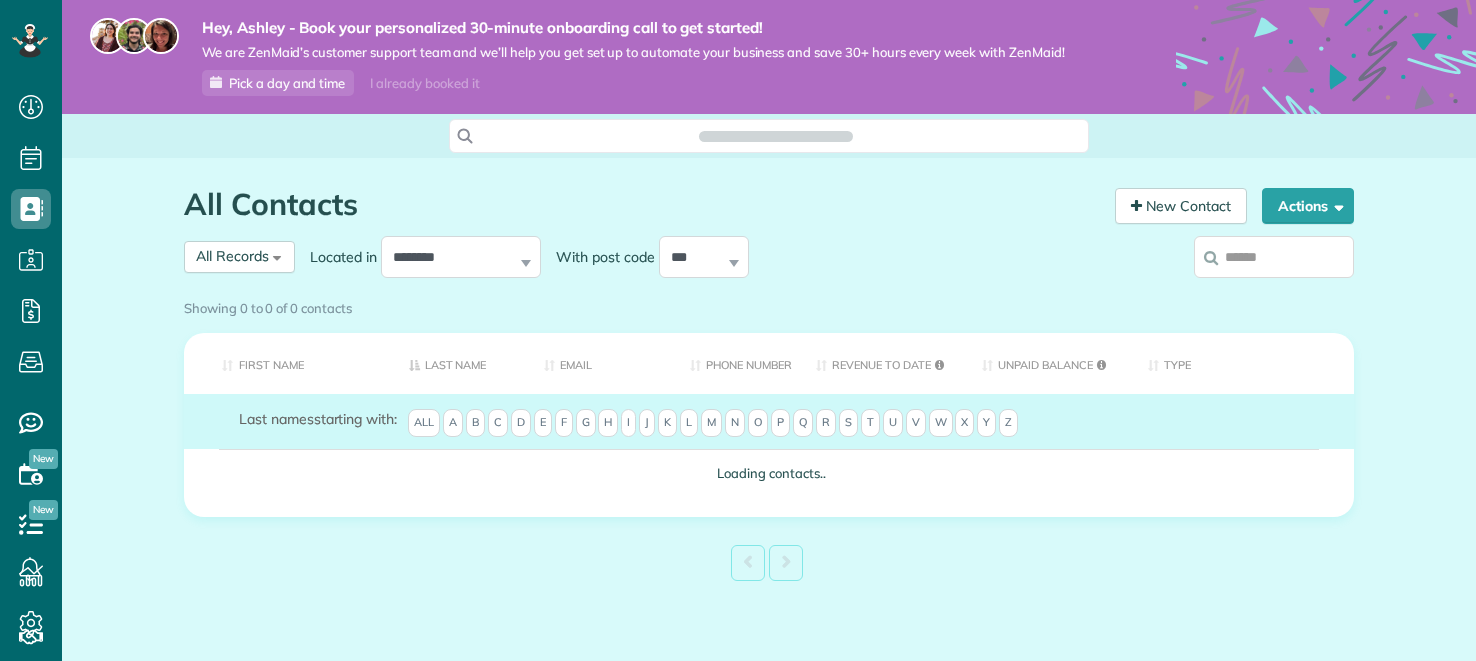 scroll, scrollTop: 0, scrollLeft: 0, axis: both 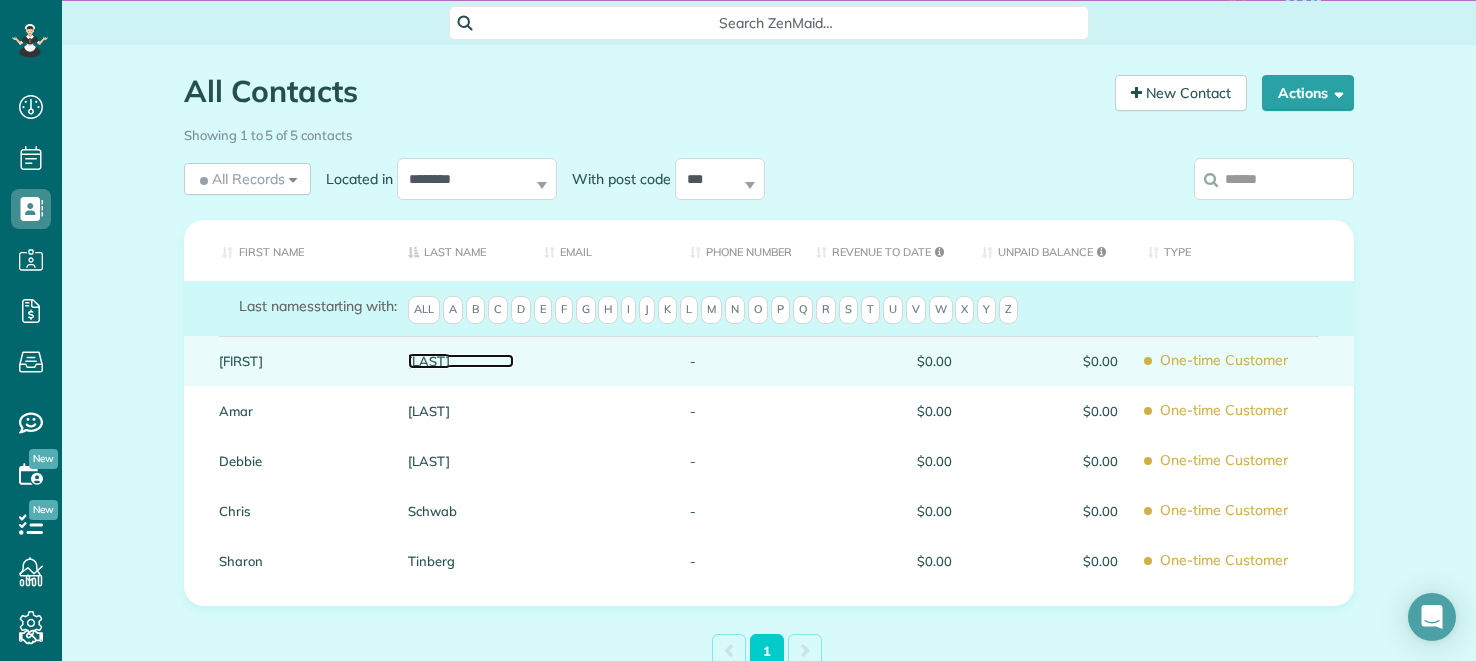 click on "[LAST]" at bounding box center (461, 361) 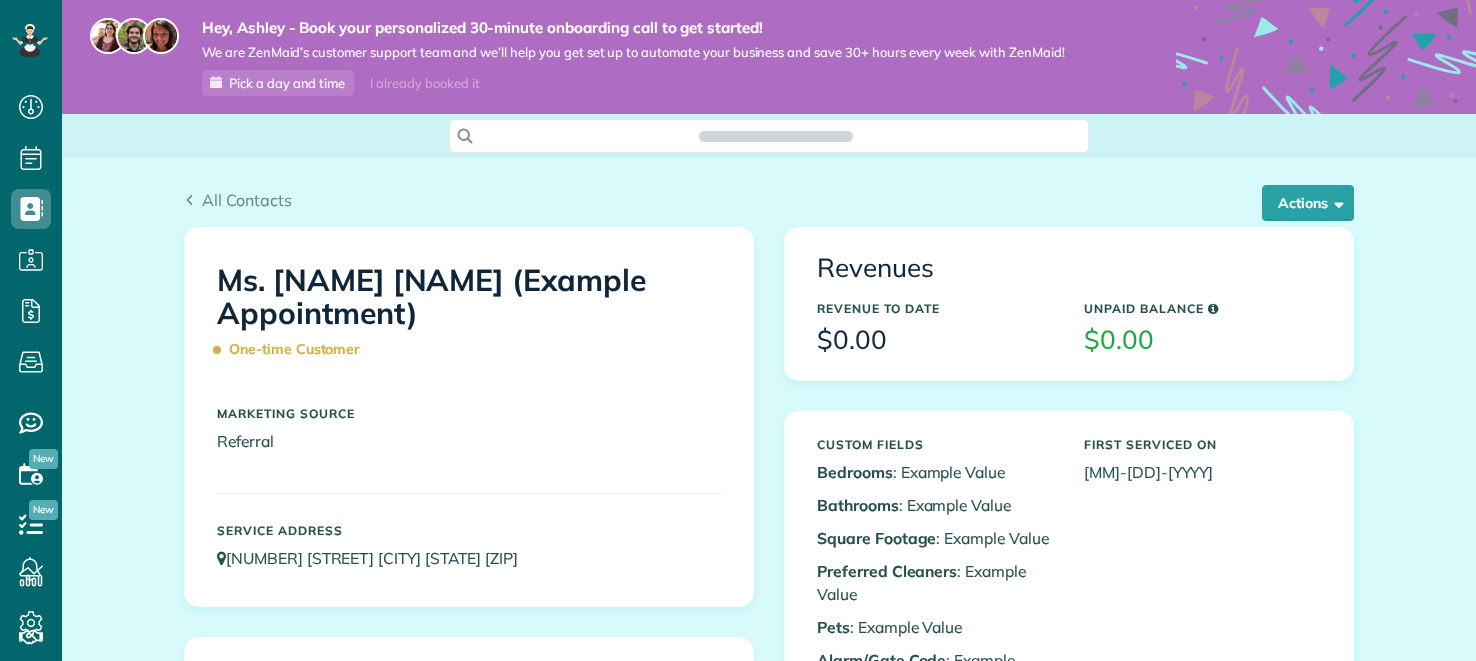 scroll, scrollTop: 0, scrollLeft: 0, axis: both 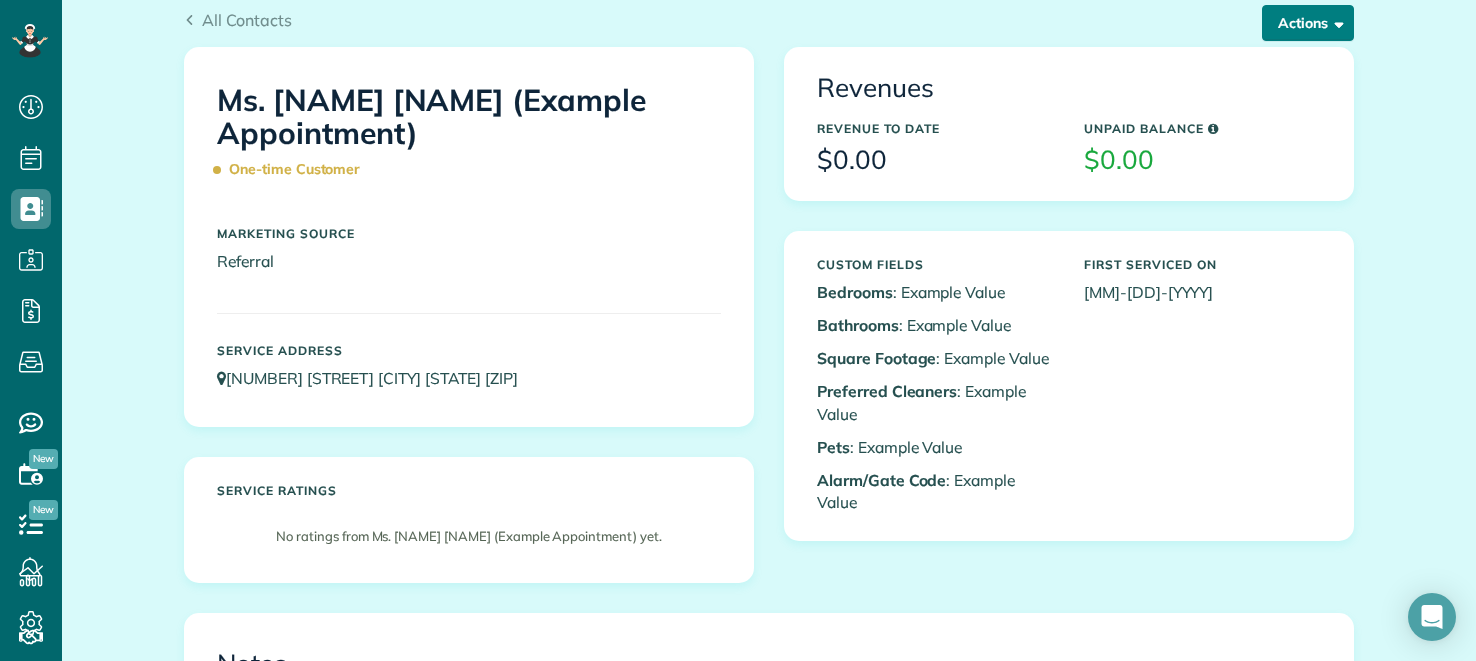 click on "Actions" at bounding box center [1308, 23] 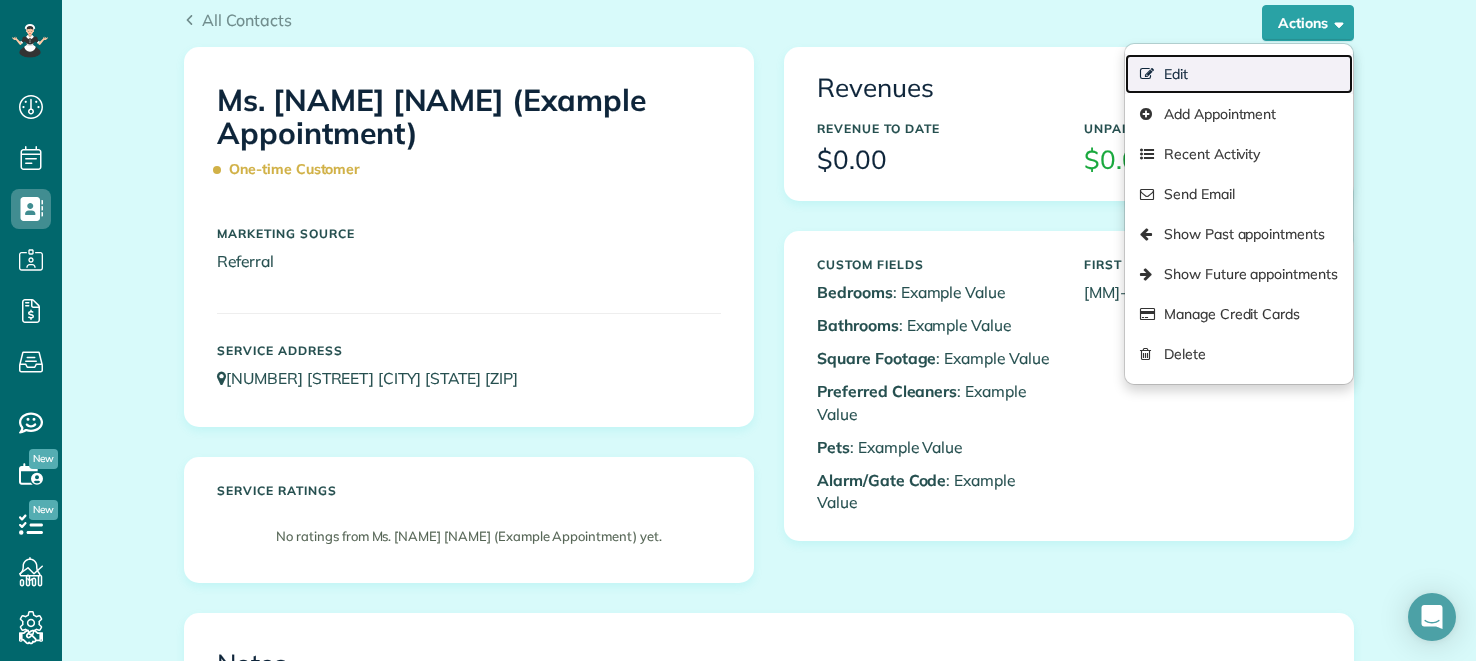 click at bounding box center (1148, 75) 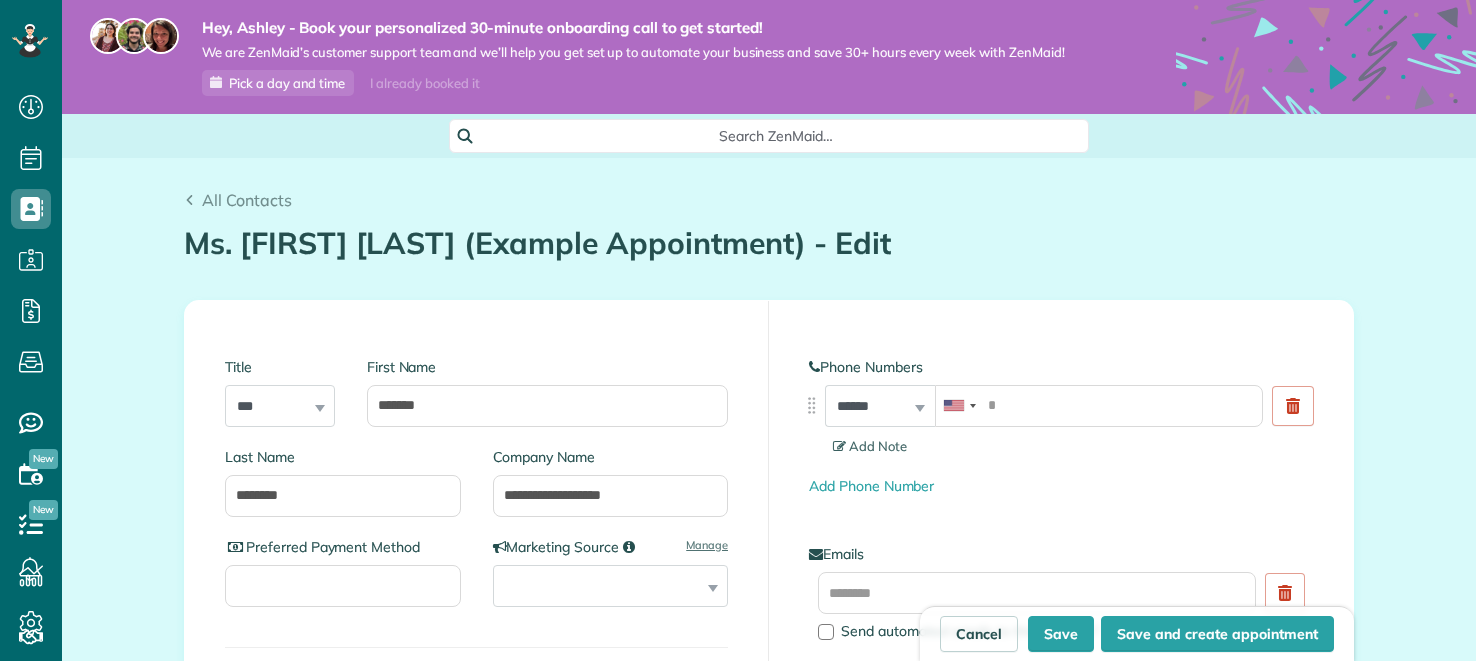 scroll, scrollTop: 0, scrollLeft: 0, axis: both 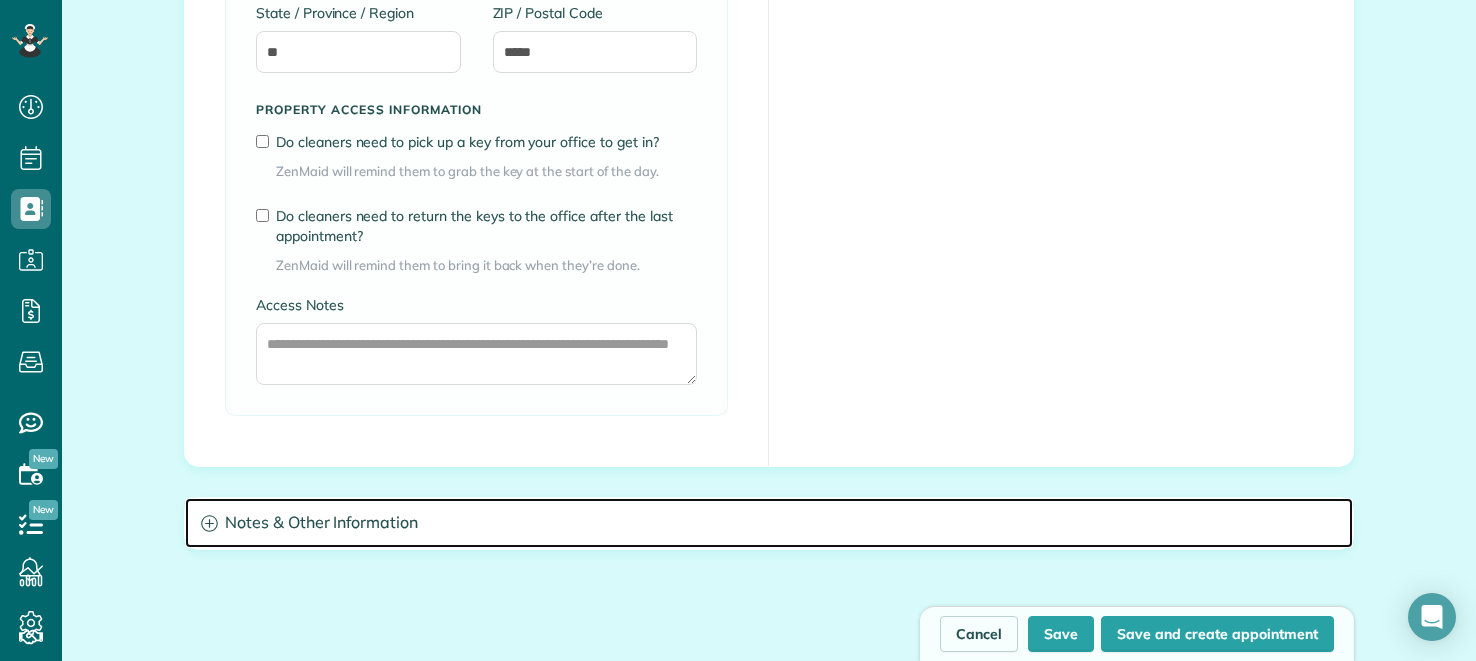 click on "Notes & Other Information" at bounding box center [769, 523] 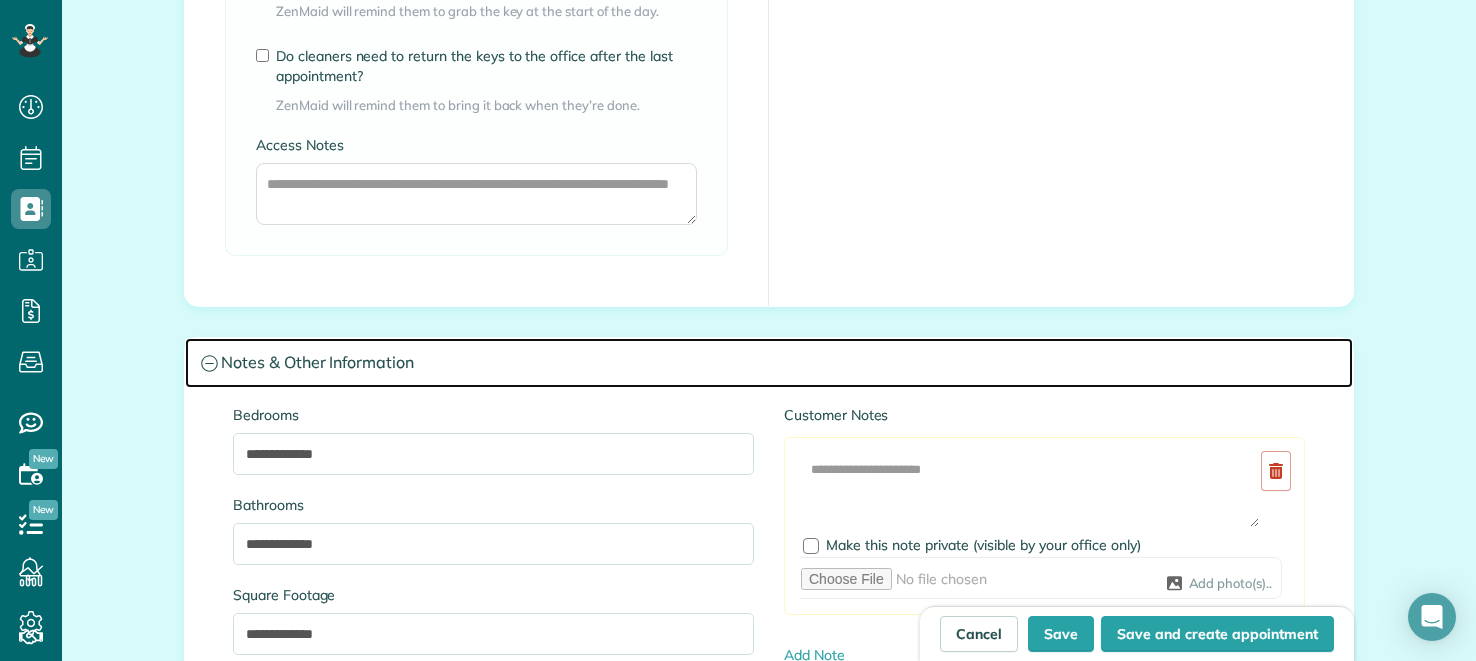 scroll, scrollTop: 1741, scrollLeft: 0, axis: vertical 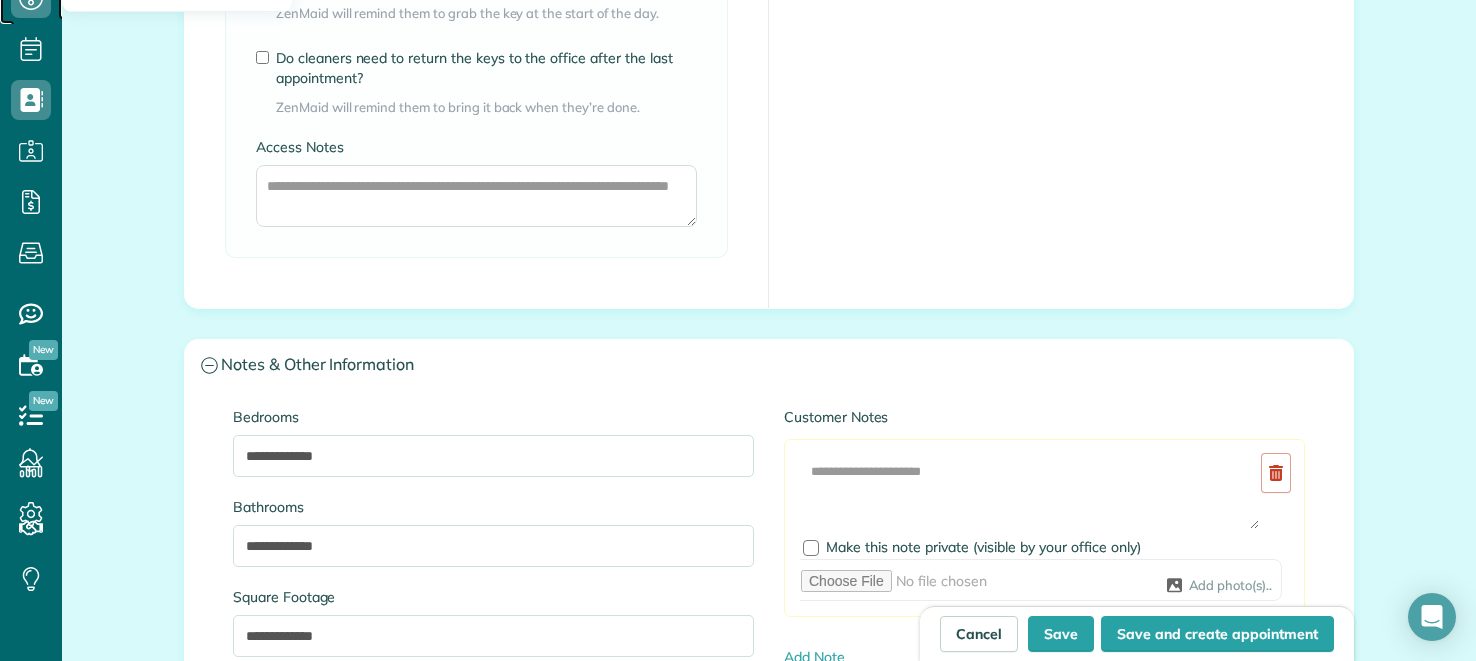 click 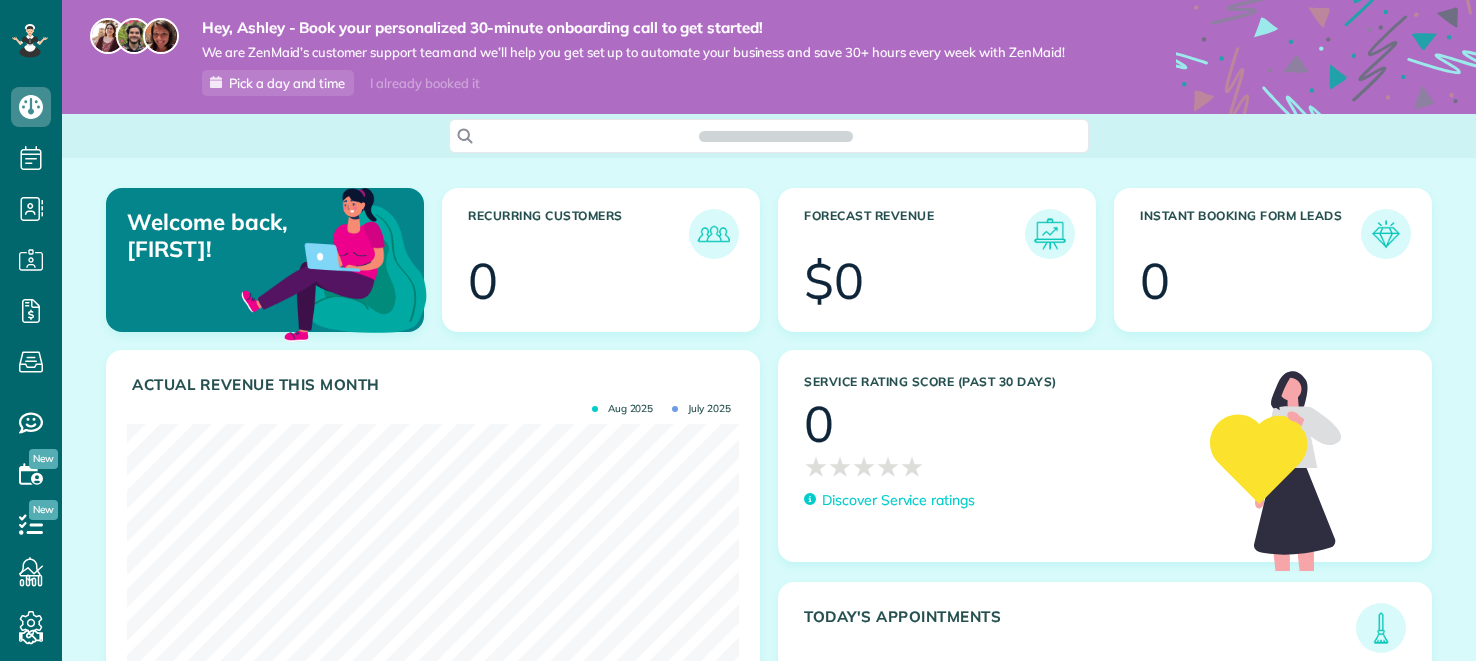 scroll, scrollTop: 0, scrollLeft: 0, axis: both 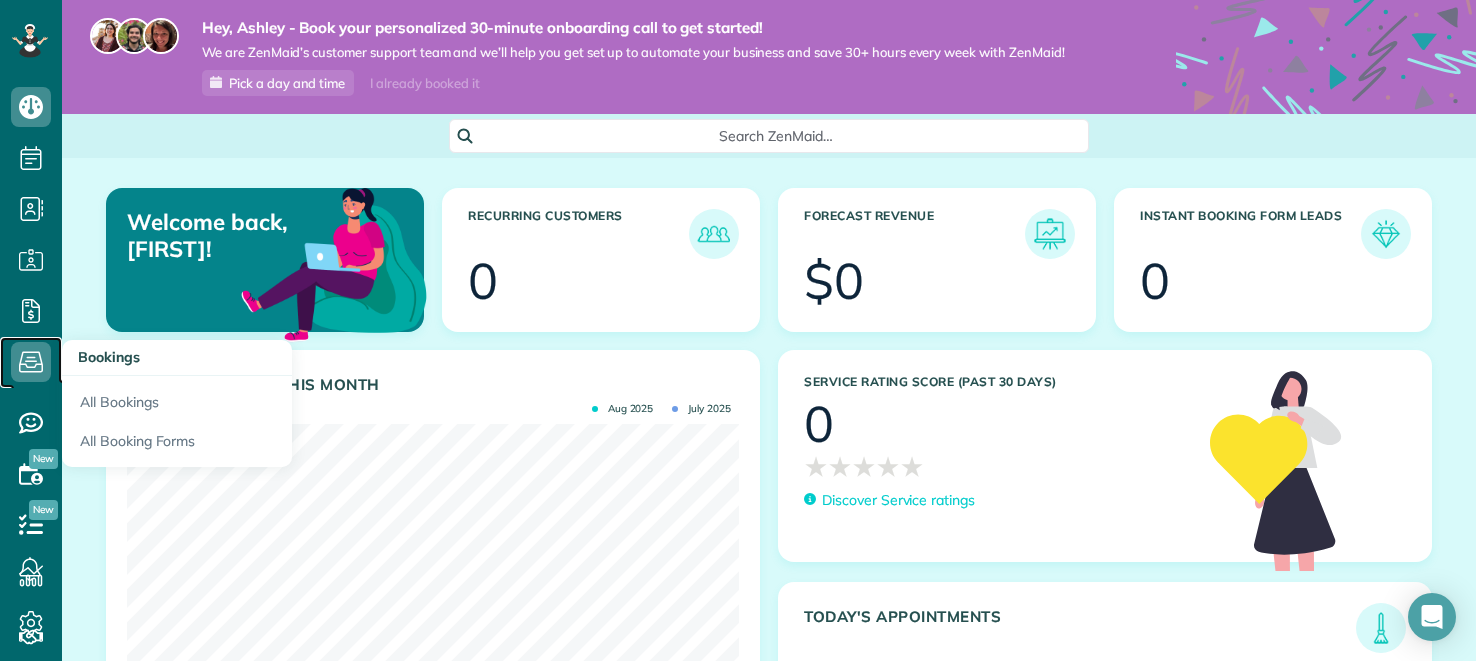 click 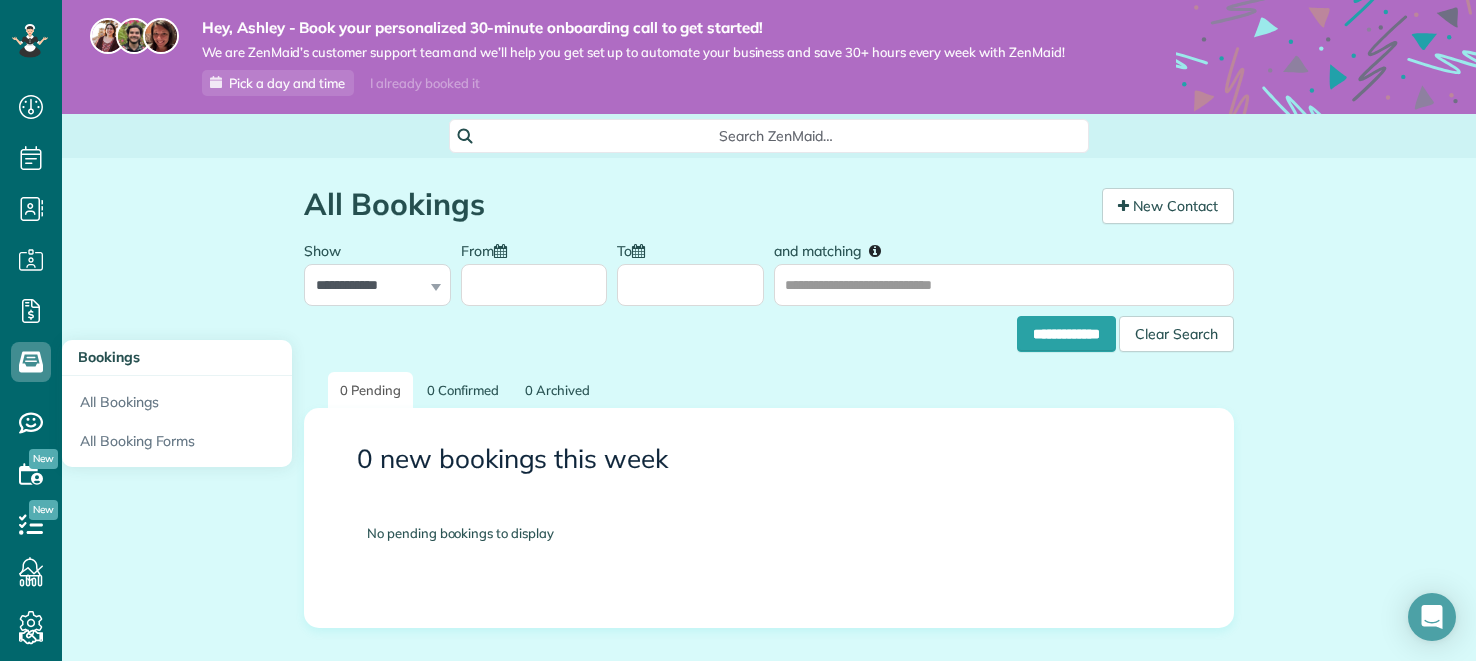 scroll, scrollTop: 0, scrollLeft: 0, axis: both 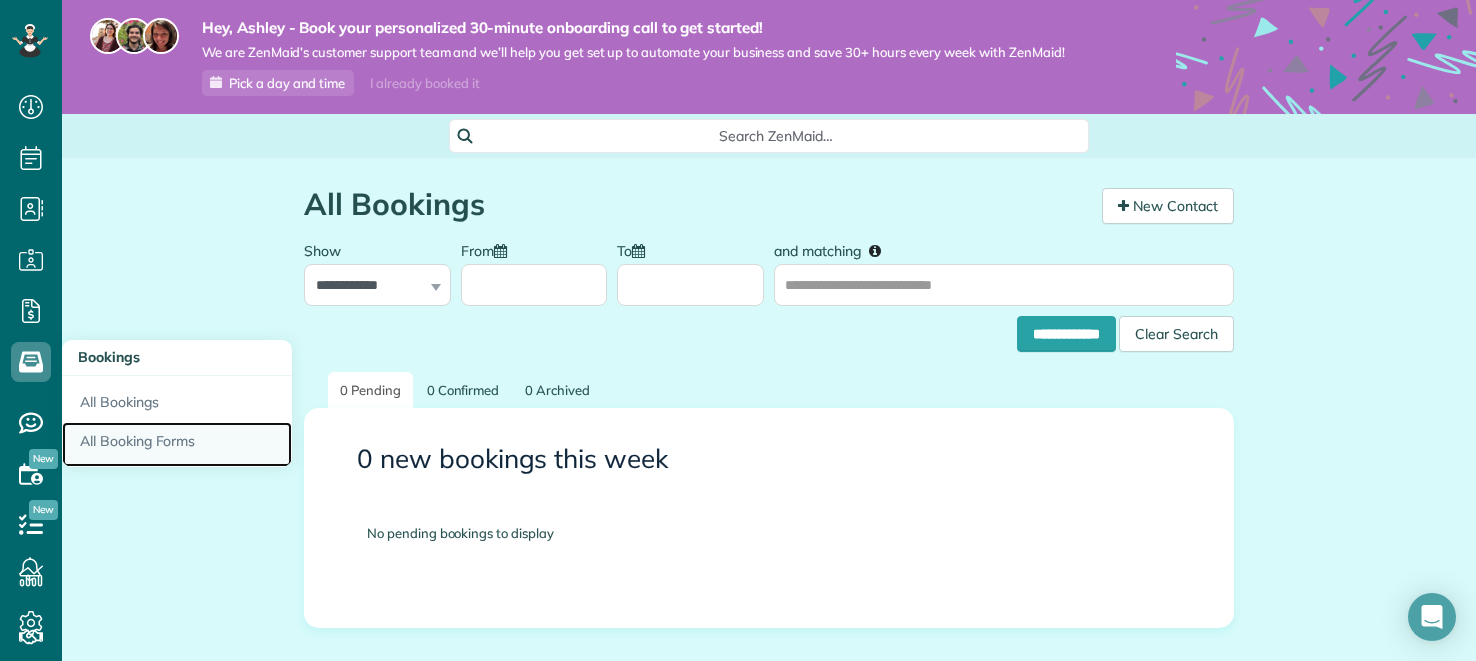 click on "All Booking Forms" at bounding box center [177, 445] 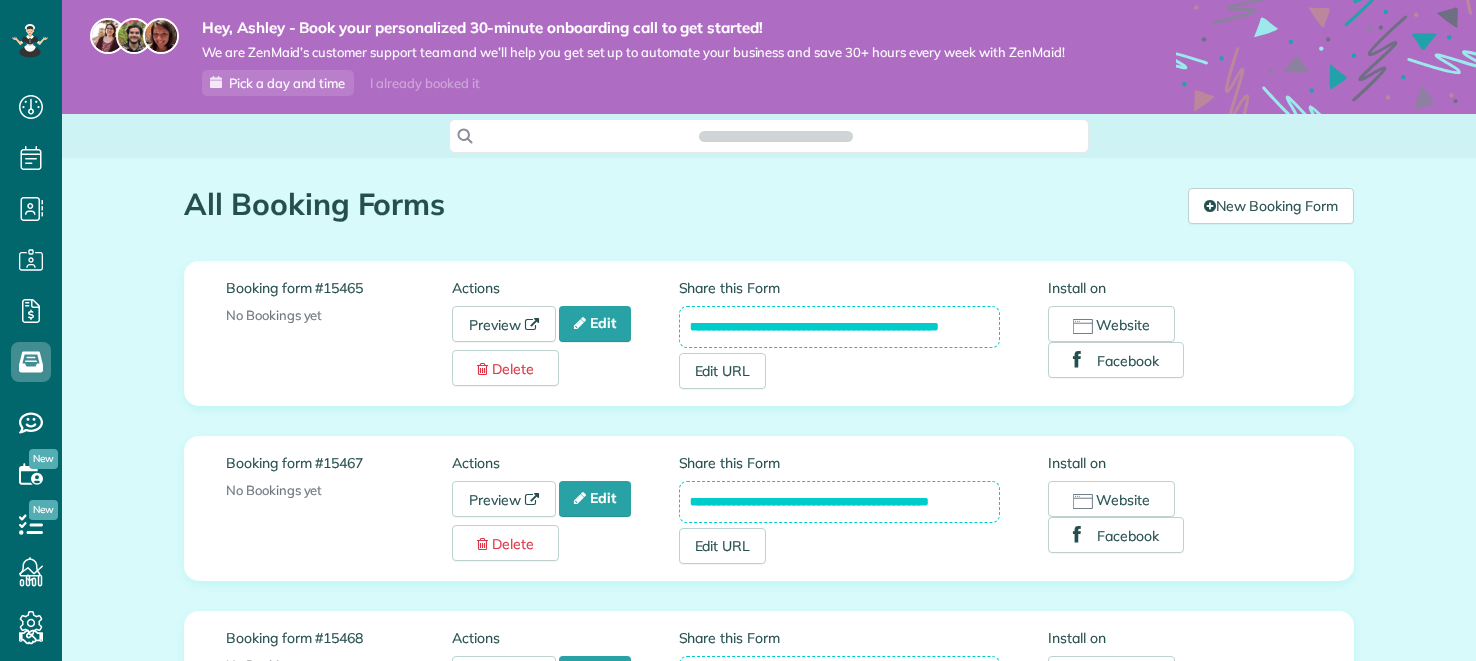scroll, scrollTop: 0, scrollLeft: 0, axis: both 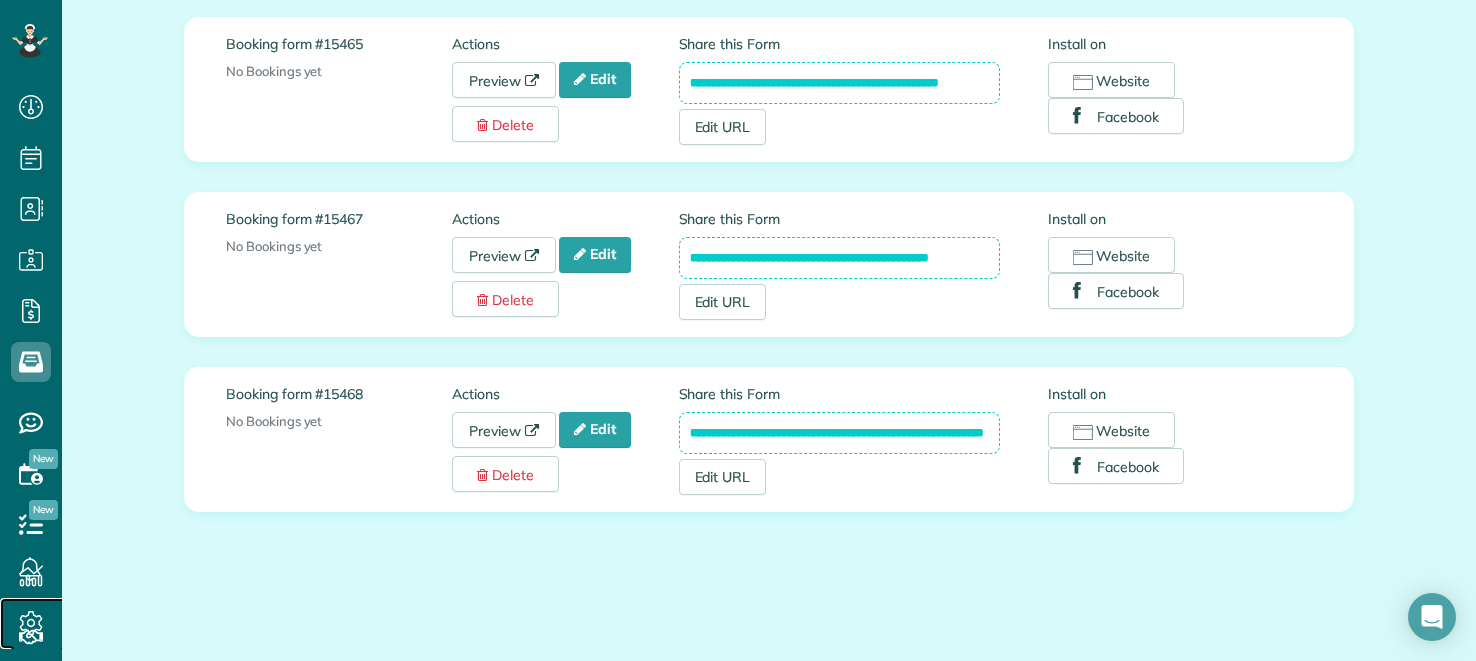 click on "Settings" at bounding box center (37, 643) 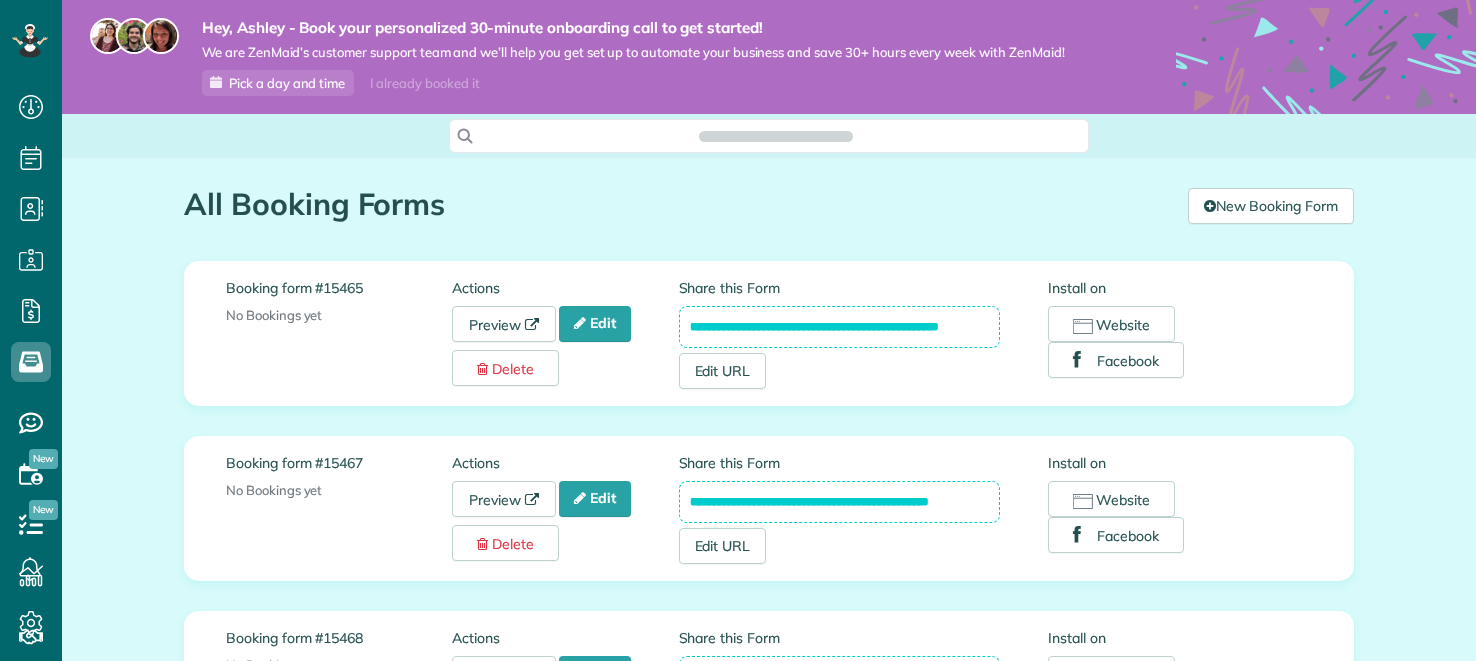 scroll, scrollTop: 0, scrollLeft: 0, axis: both 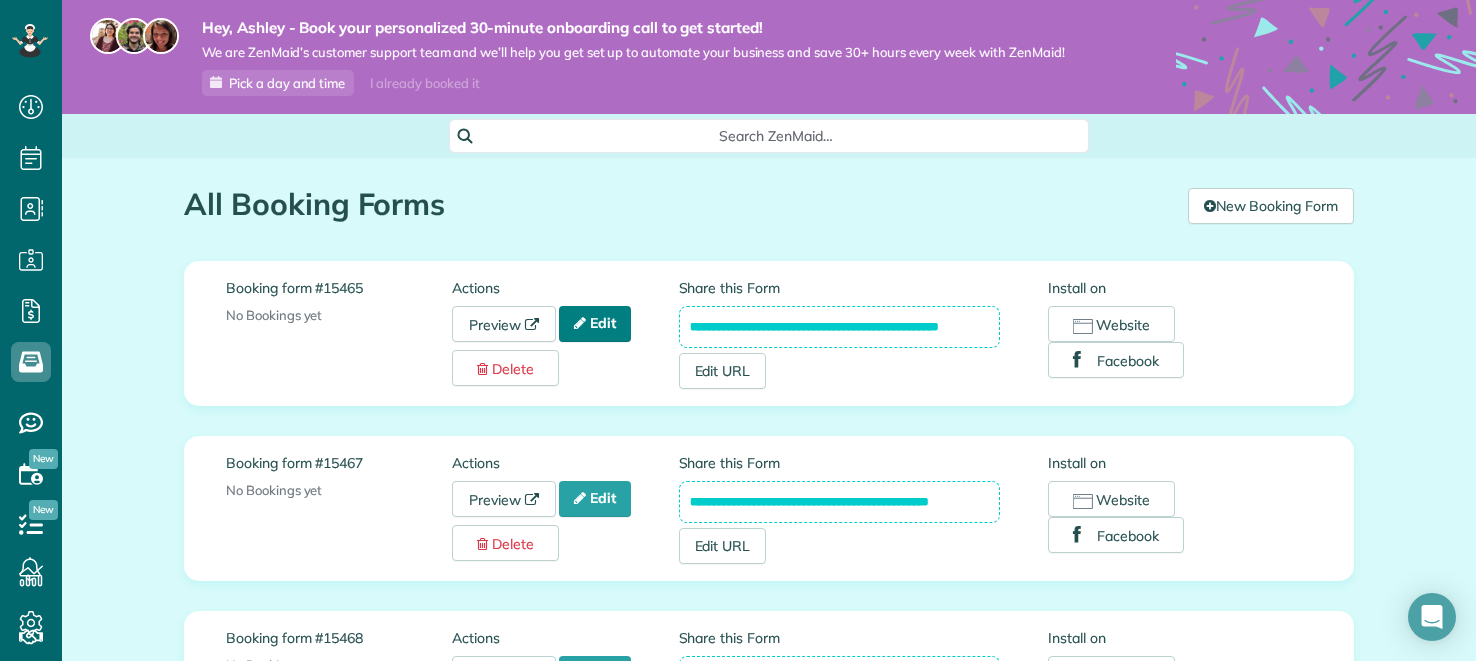click on "Edit" at bounding box center [595, 324] 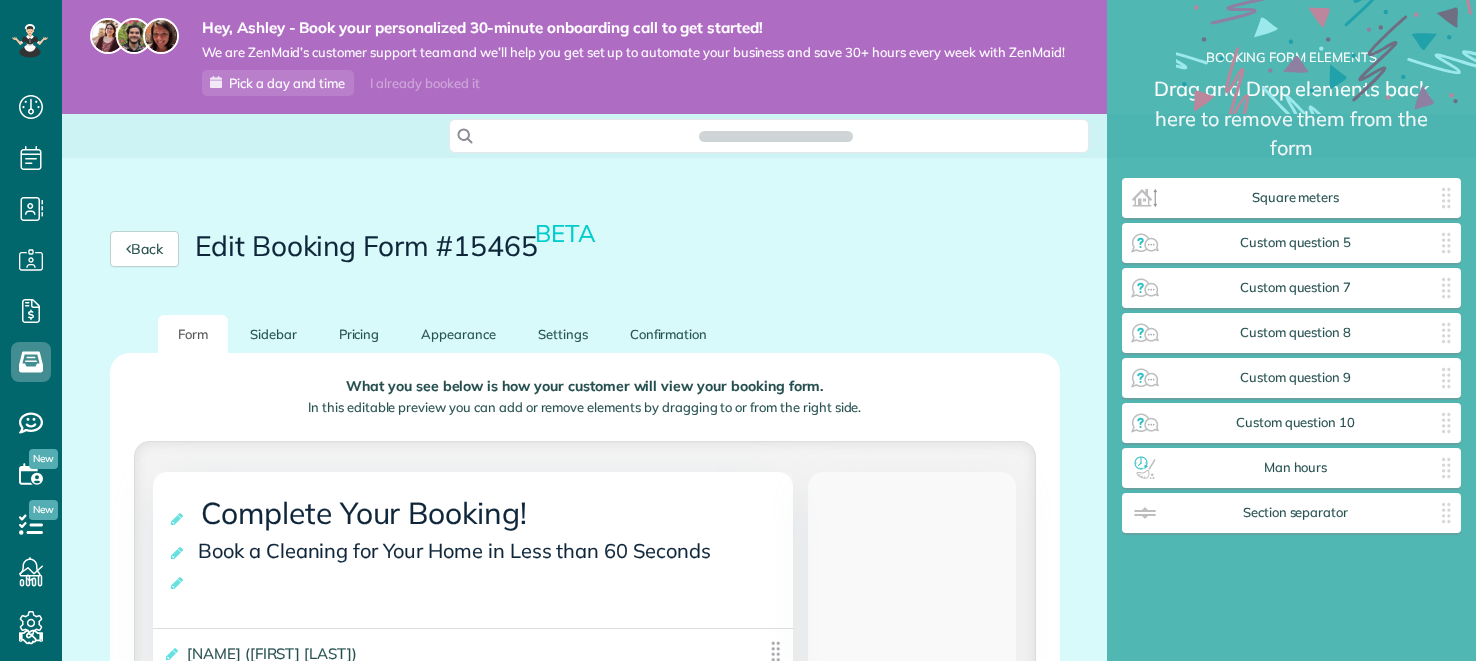 scroll, scrollTop: 0, scrollLeft: 0, axis: both 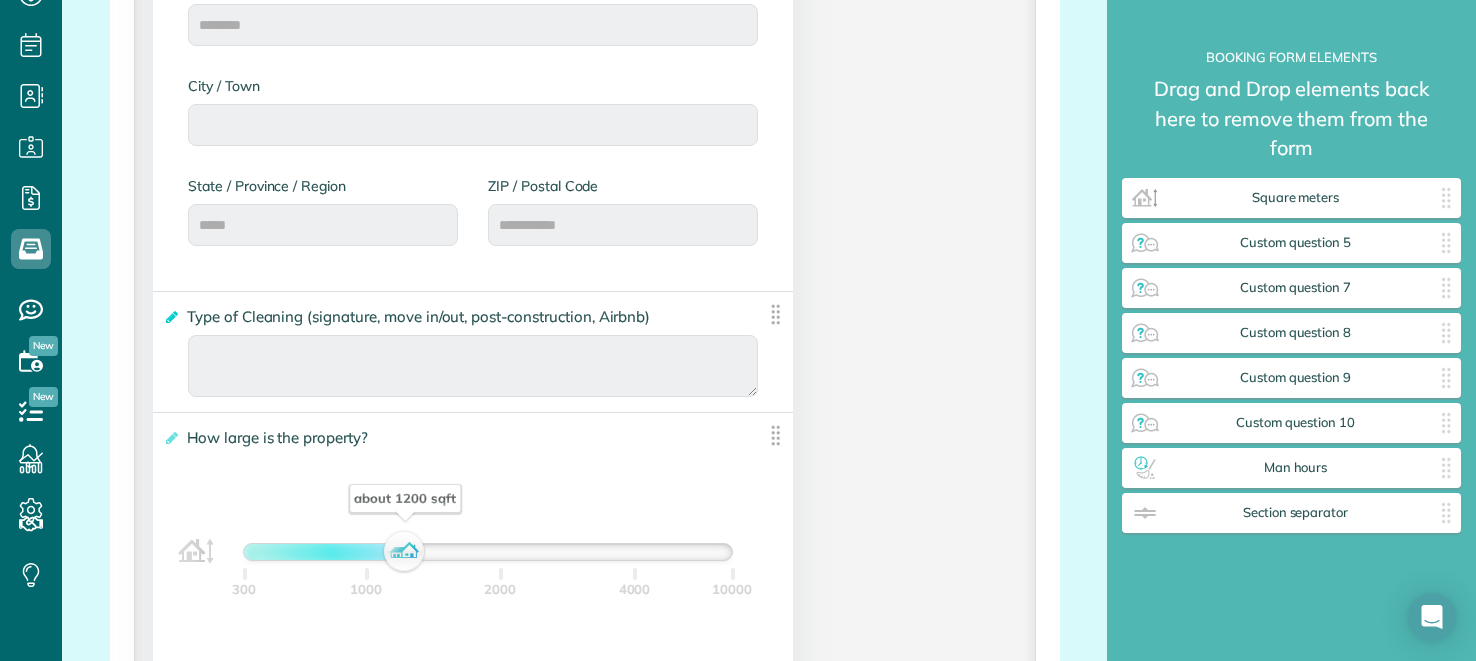 click at bounding box center [170, 317] 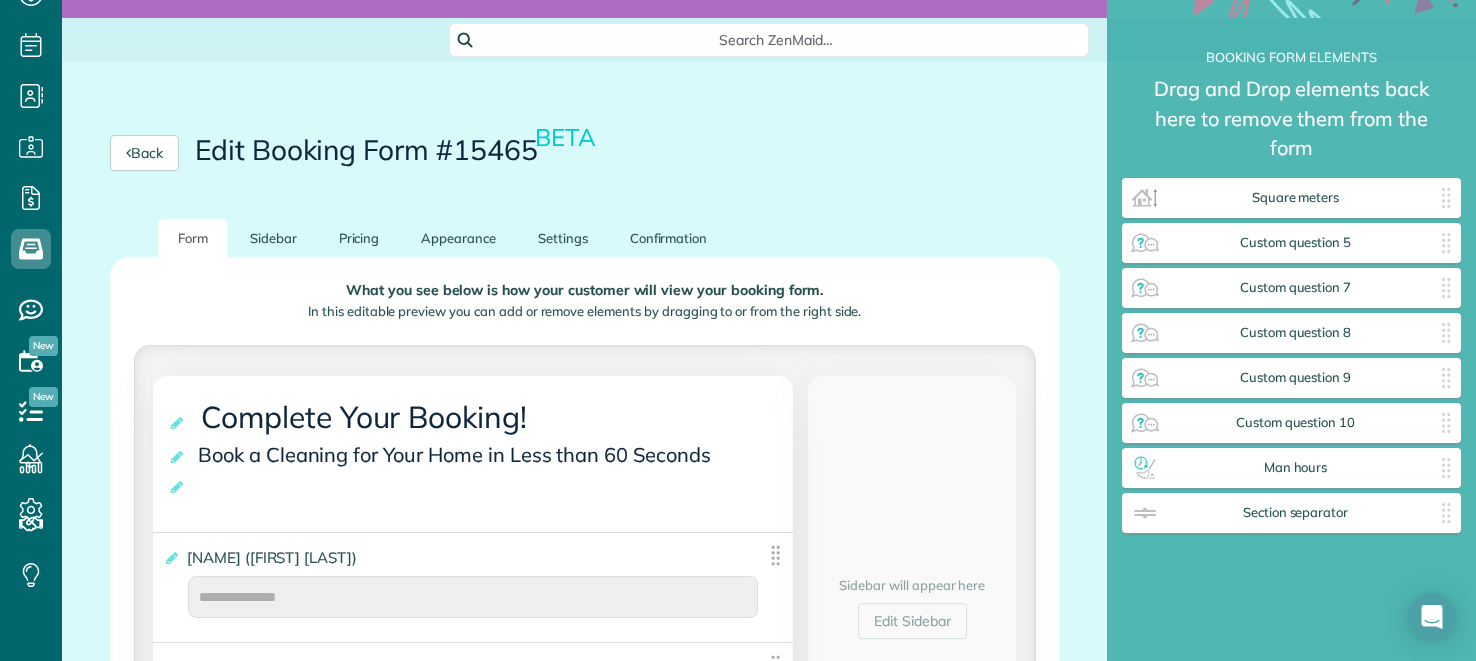 scroll, scrollTop: 0, scrollLeft: 0, axis: both 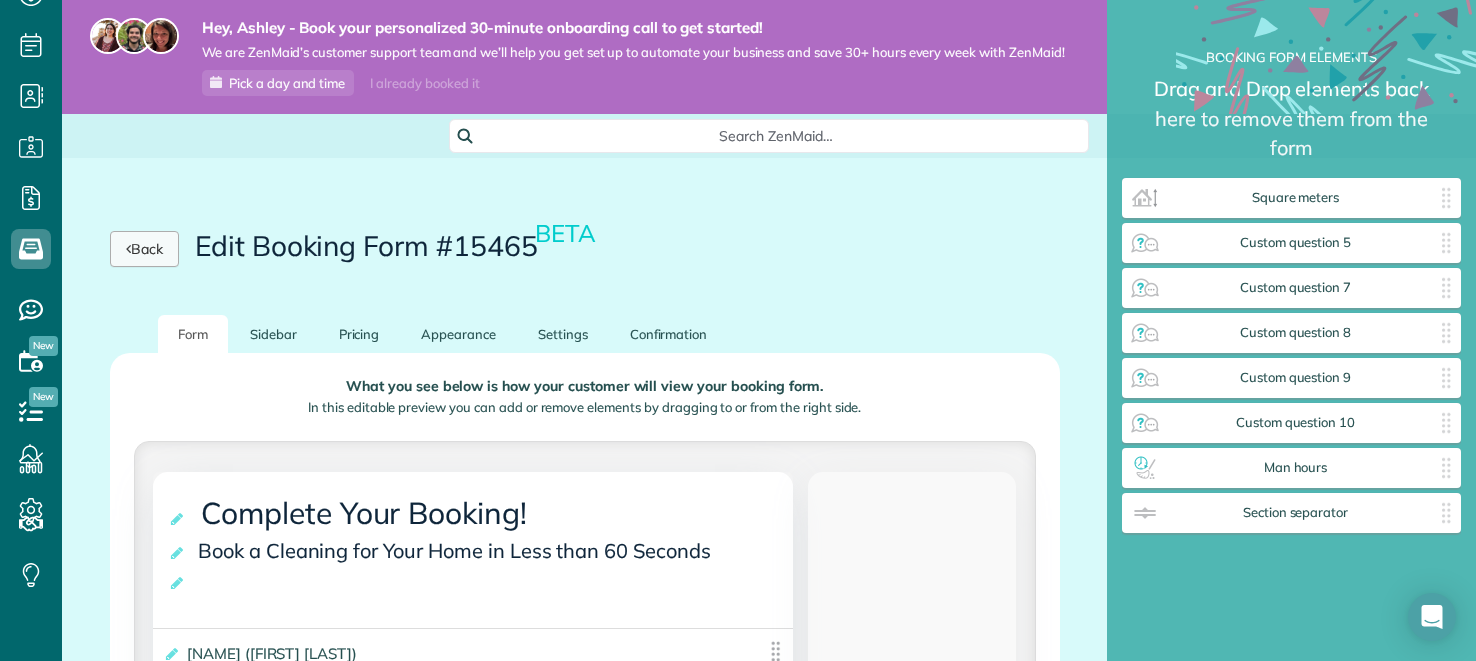 click on "Back" at bounding box center (144, 249) 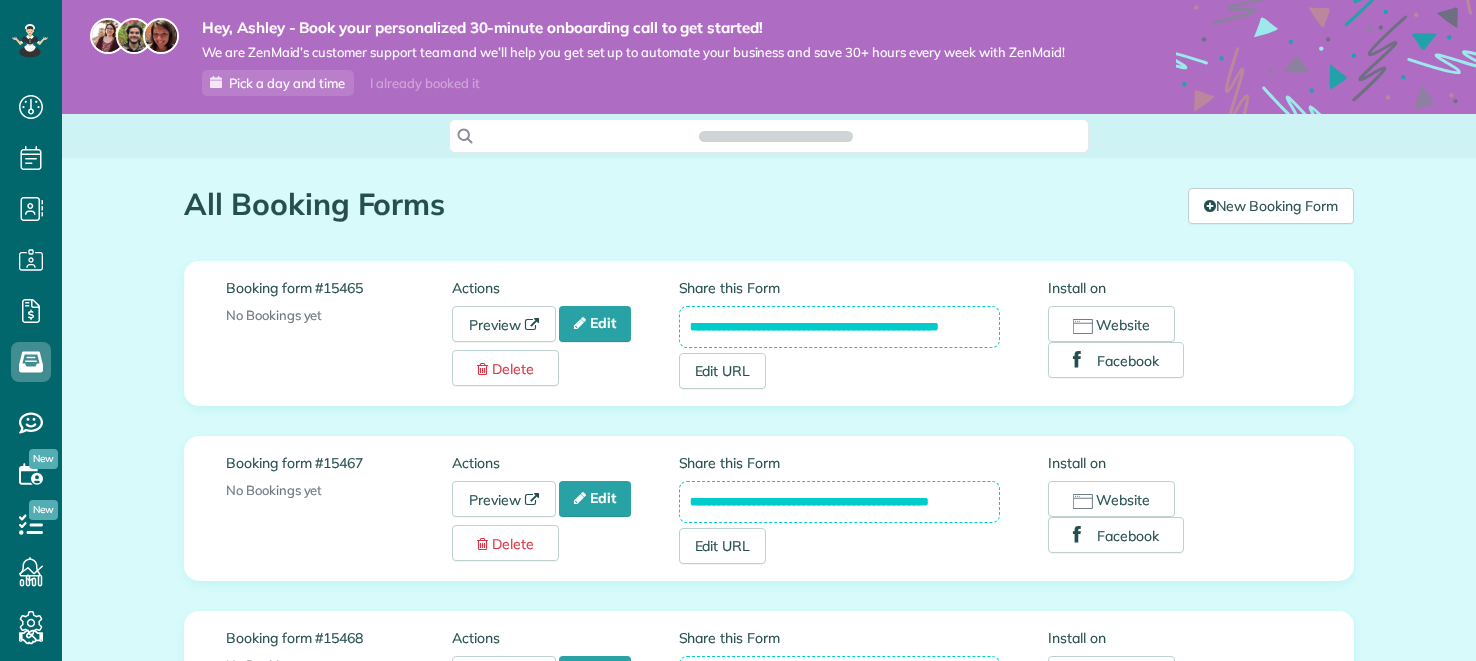scroll, scrollTop: 0, scrollLeft: 0, axis: both 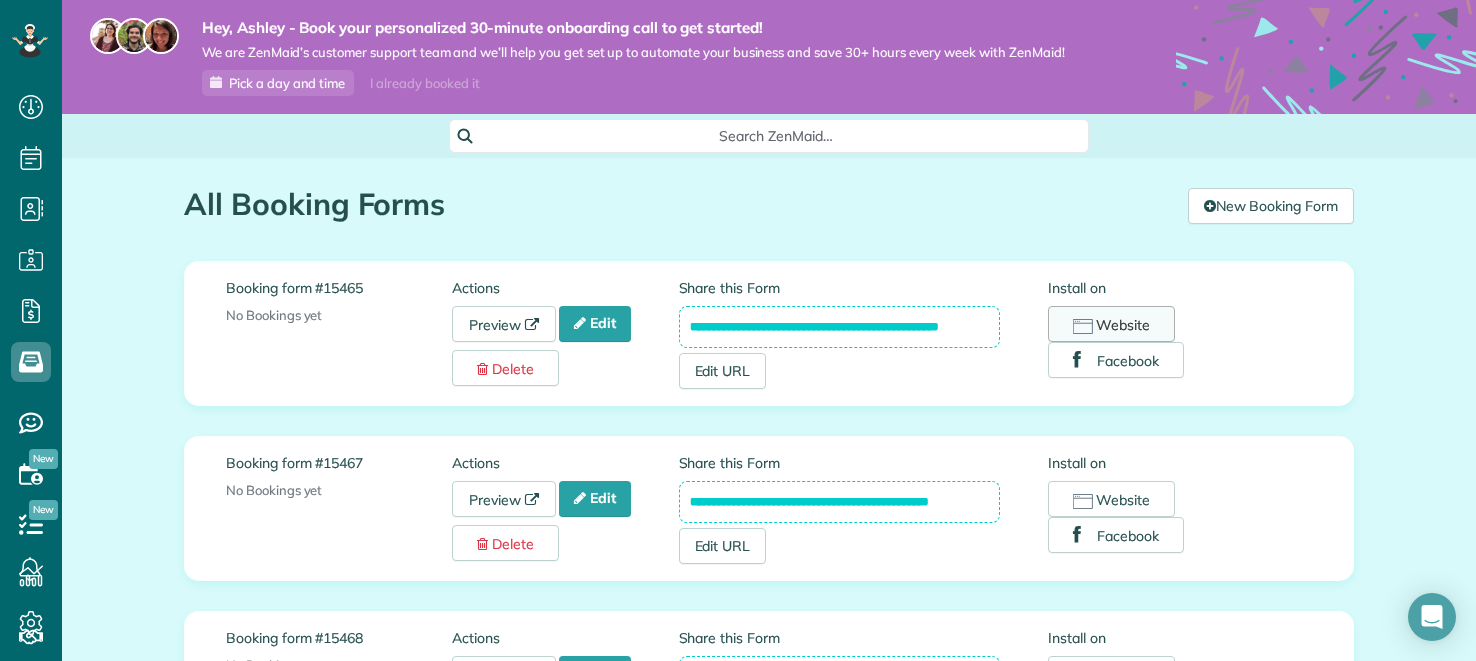 click on "Website" at bounding box center (1111, 324) 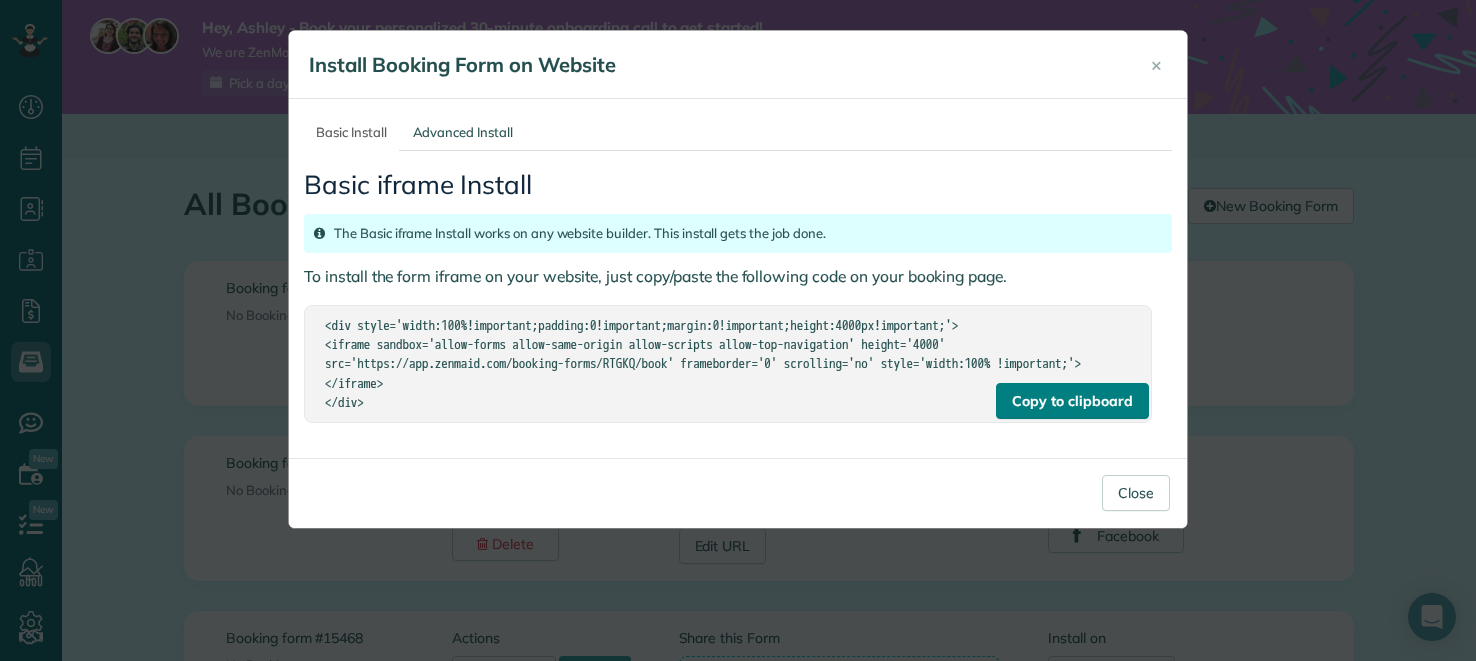 click on "Copy to clipboard" at bounding box center [1072, 401] 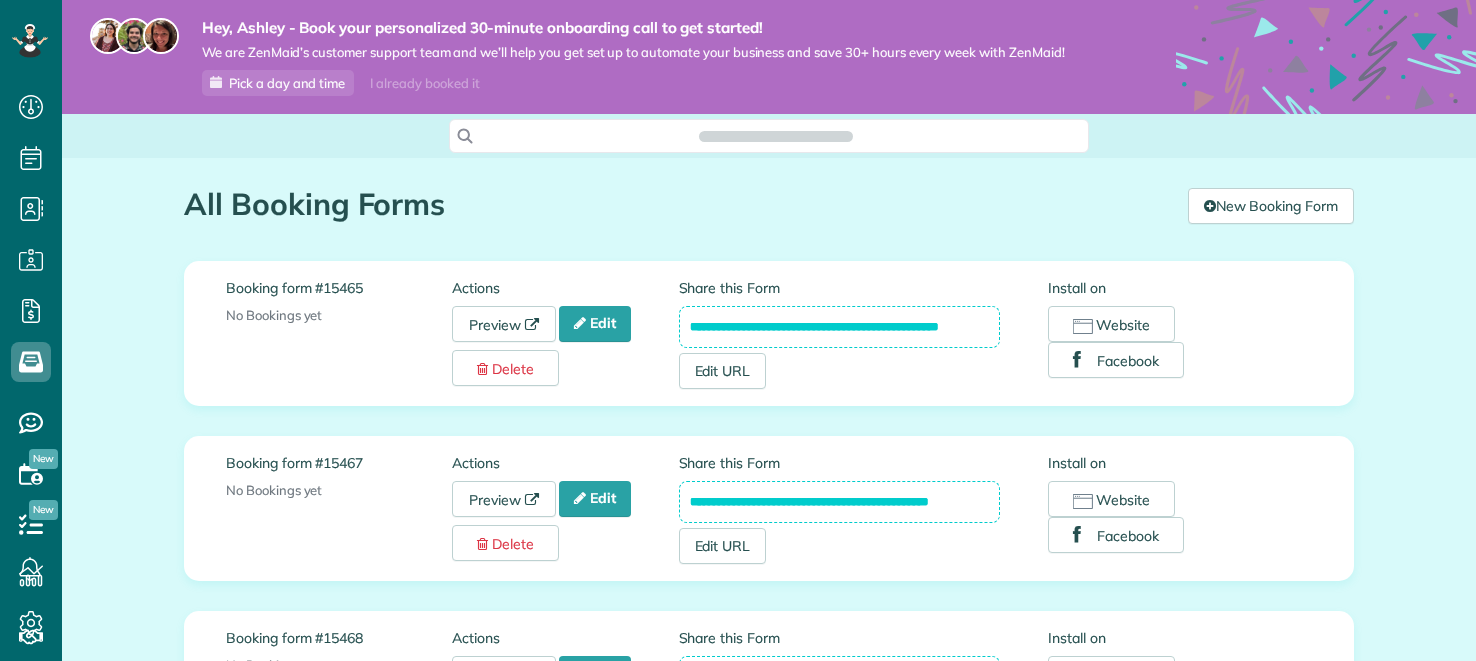 scroll, scrollTop: 0, scrollLeft: 0, axis: both 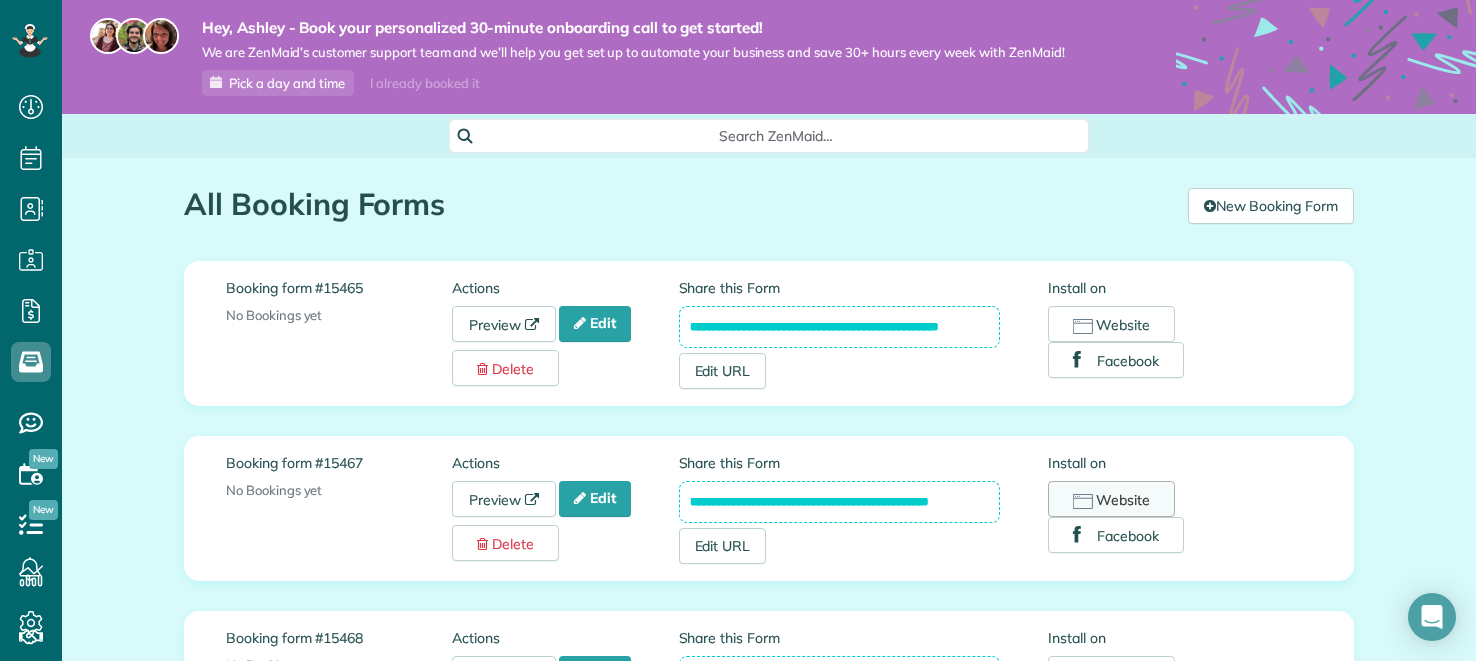 click on "Website" at bounding box center [1111, 499] 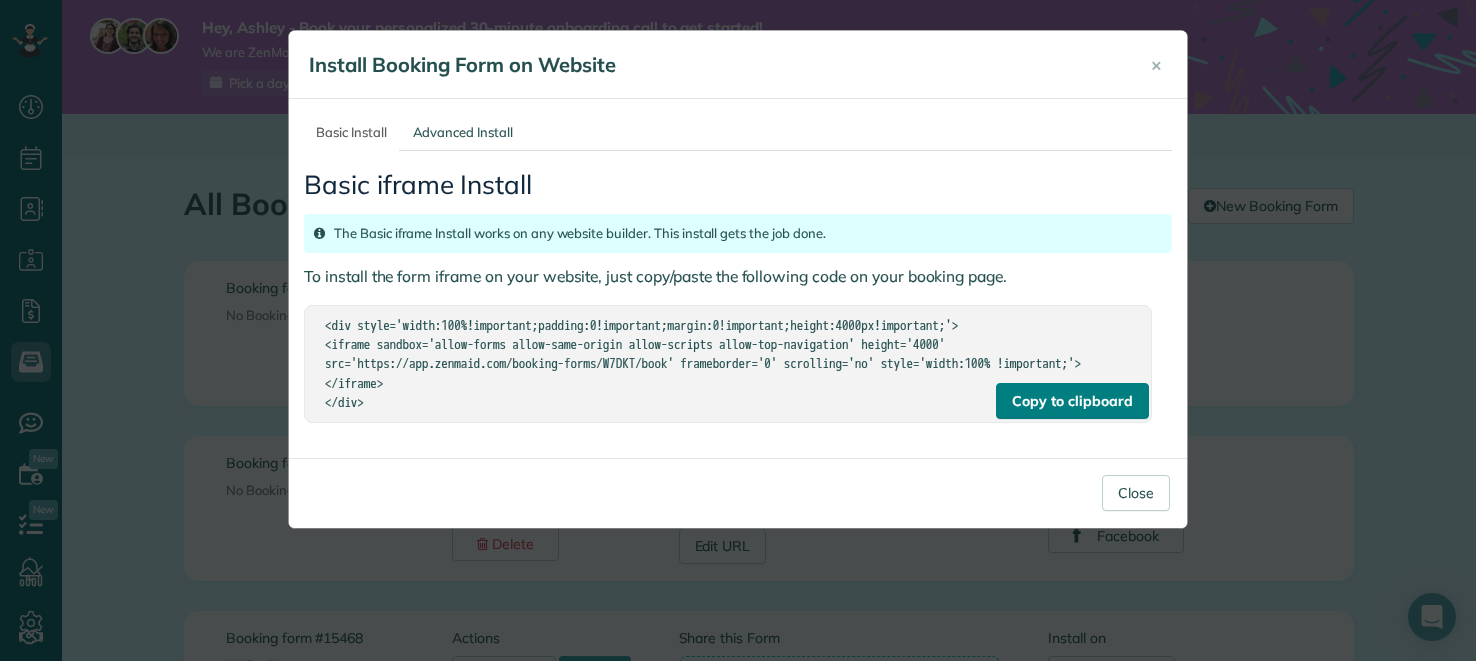 click on "Copy to clipboard" at bounding box center (1072, 401) 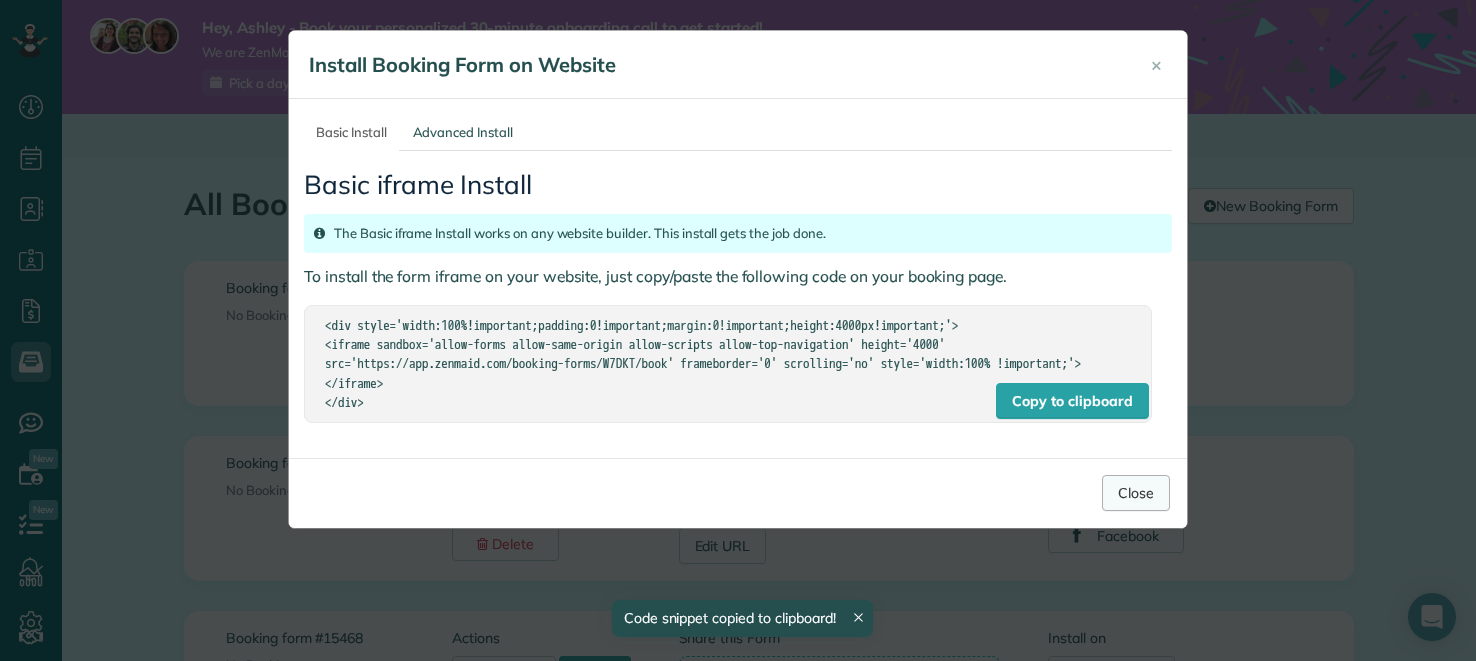 click on "Close" at bounding box center [1136, 493] 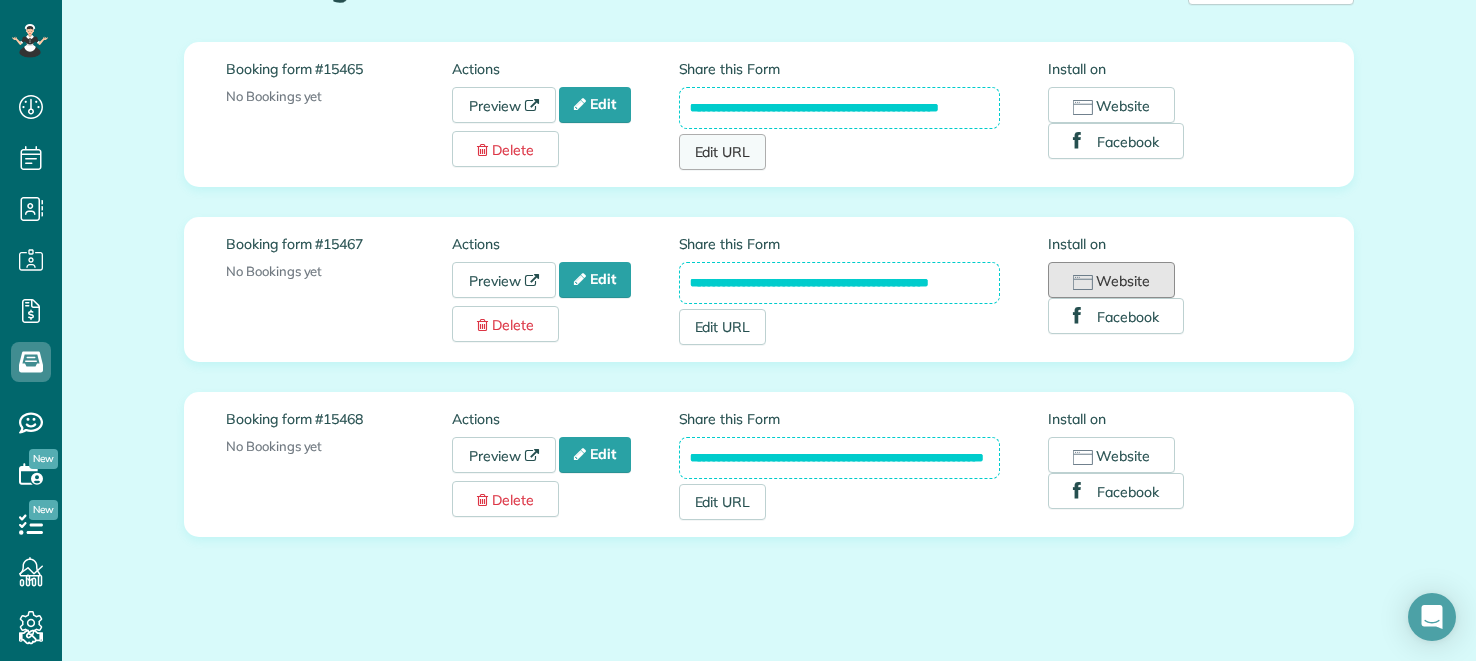 scroll, scrollTop: 220, scrollLeft: 0, axis: vertical 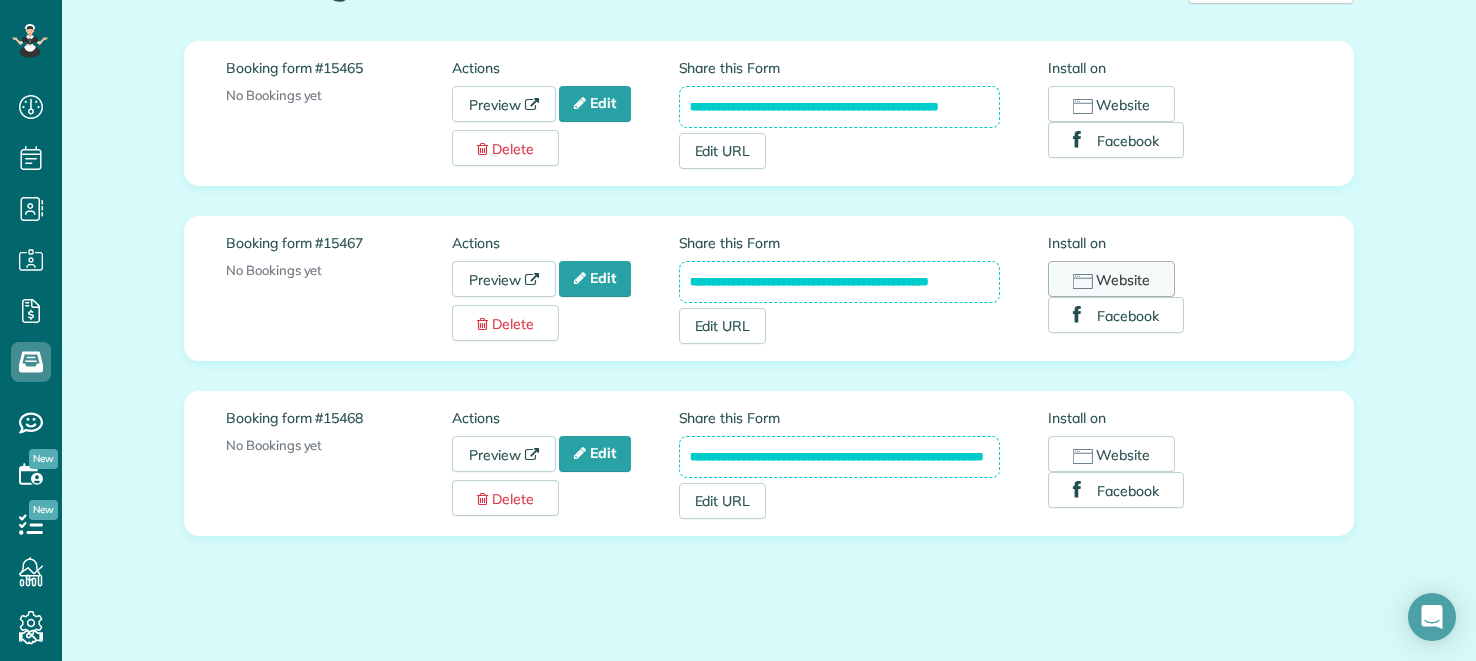 click on "Website" at bounding box center (1111, 279) 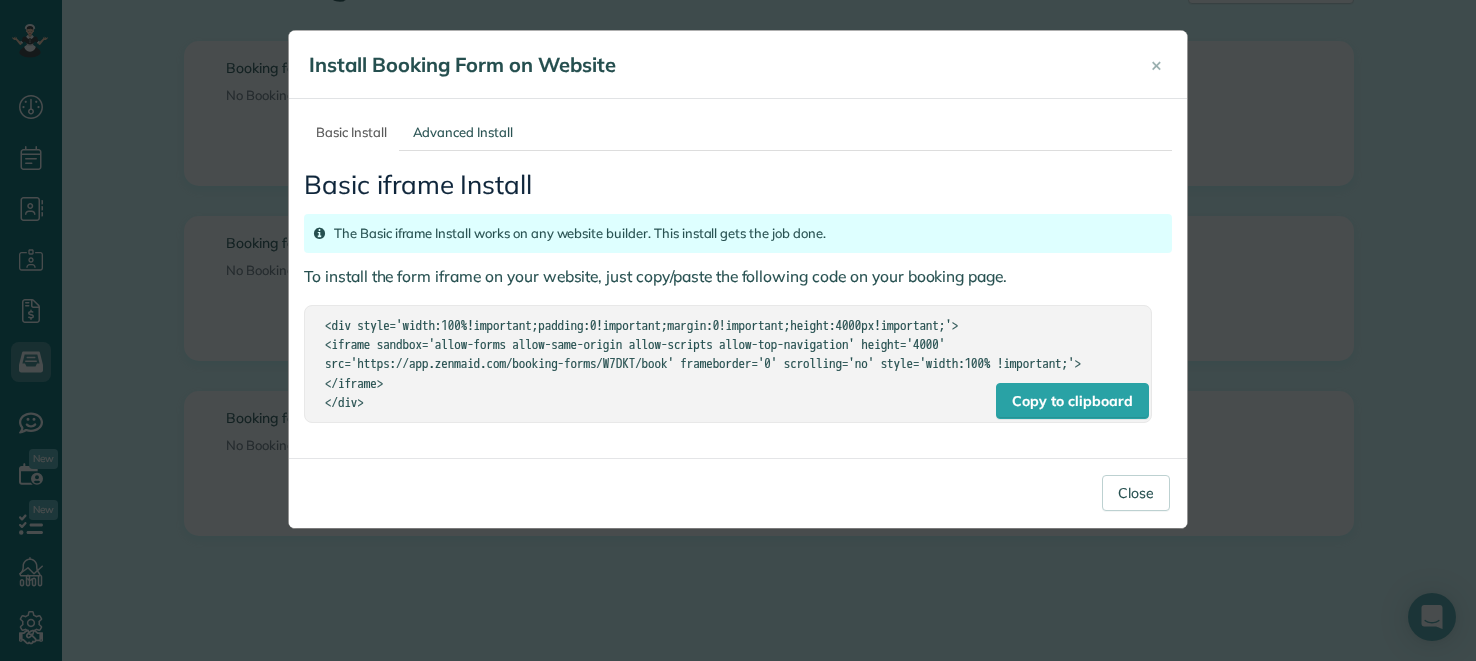 drag, startPoint x: 324, startPoint y: 324, endPoint x: 444, endPoint y: 414, distance: 150 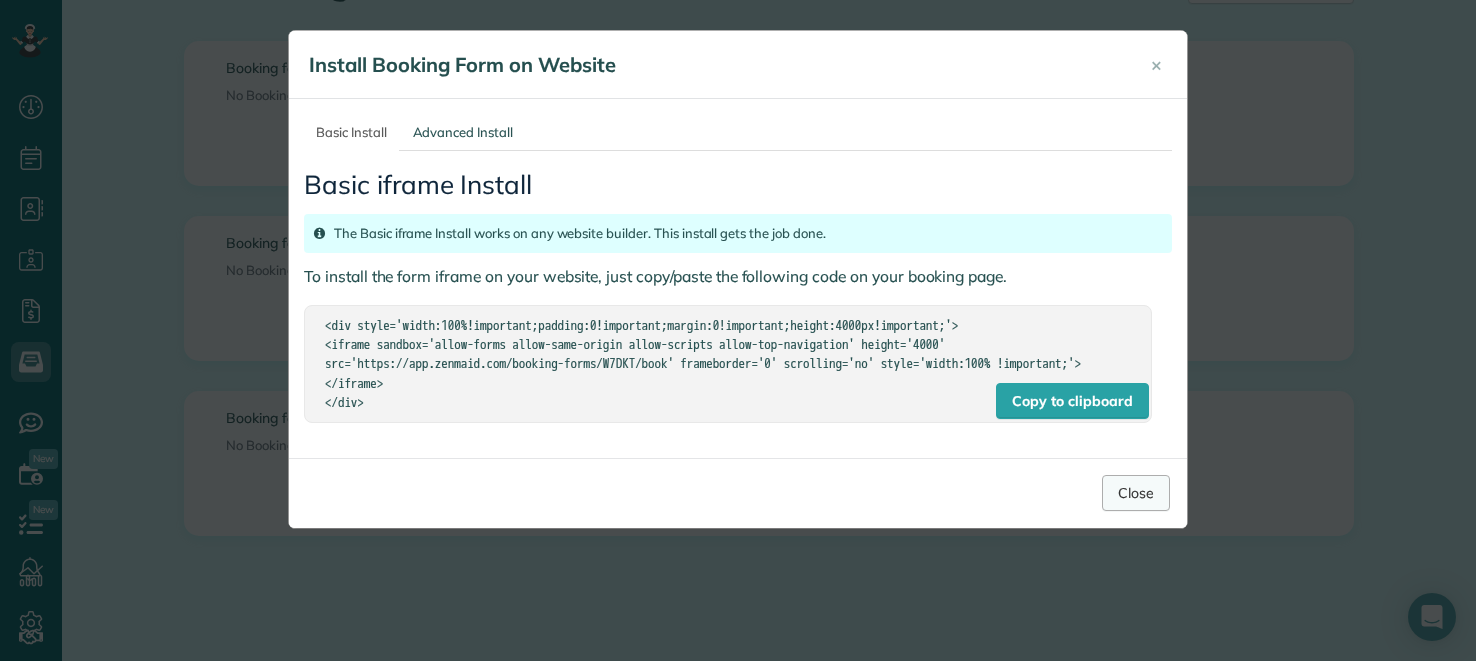 click on "Close" at bounding box center (1136, 493) 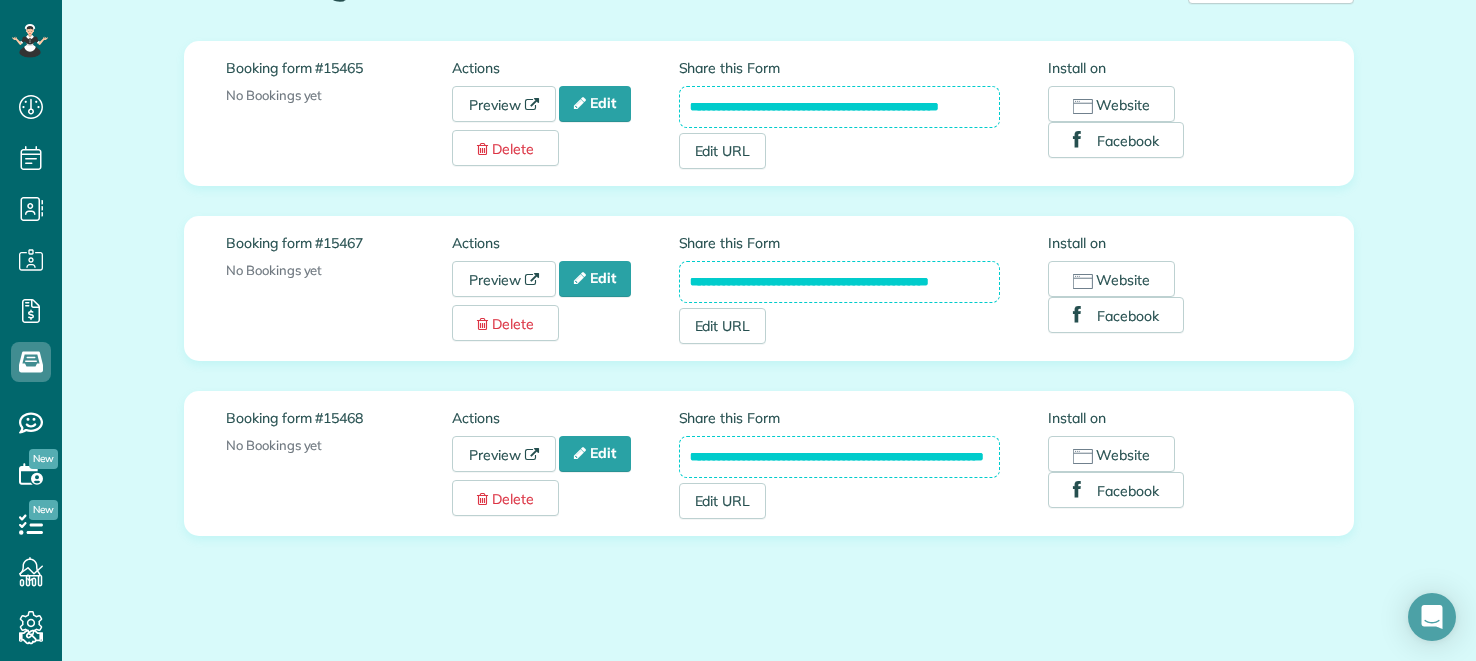 click on "**********" at bounding box center (840, 107) 